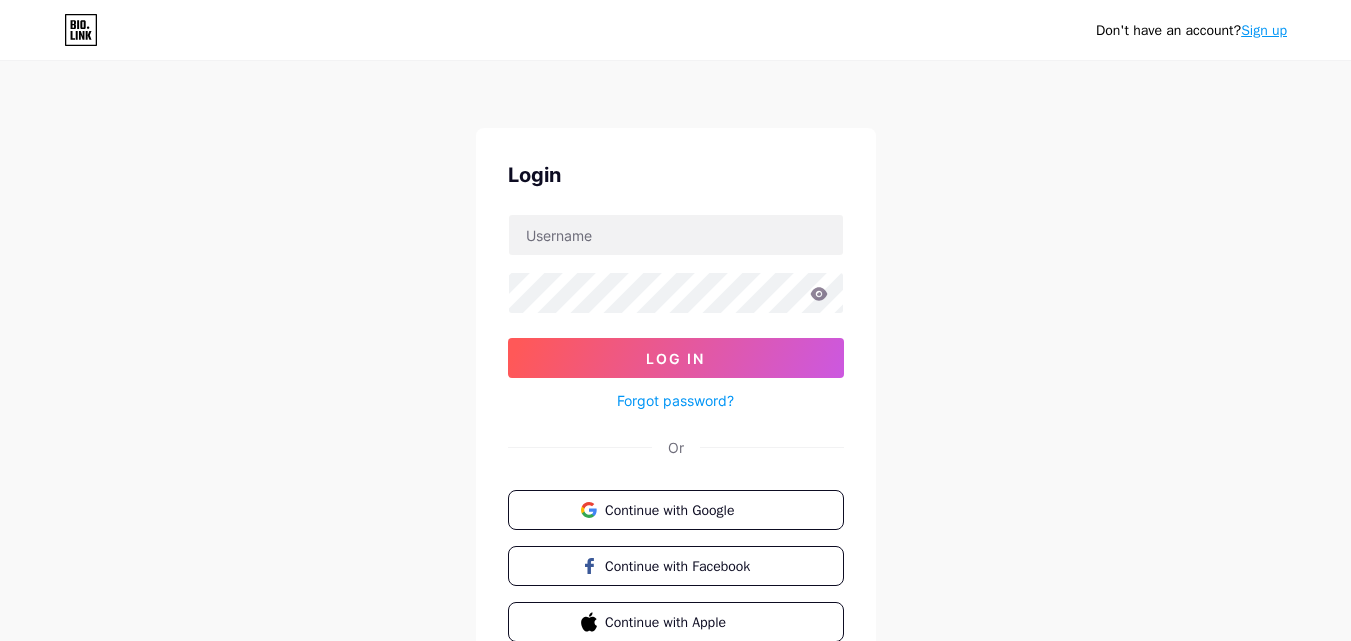 scroll, scrollTop: 0, scrollLeft: 0, axis: both 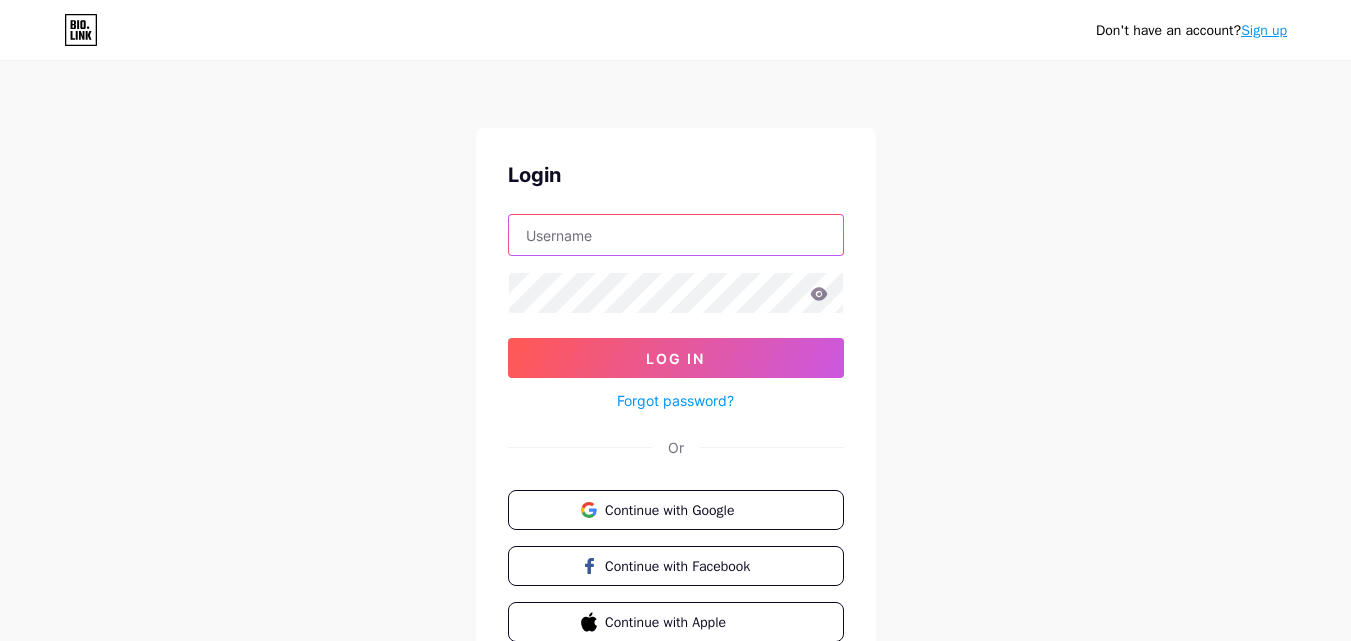 click at bounding box center [676, 235] 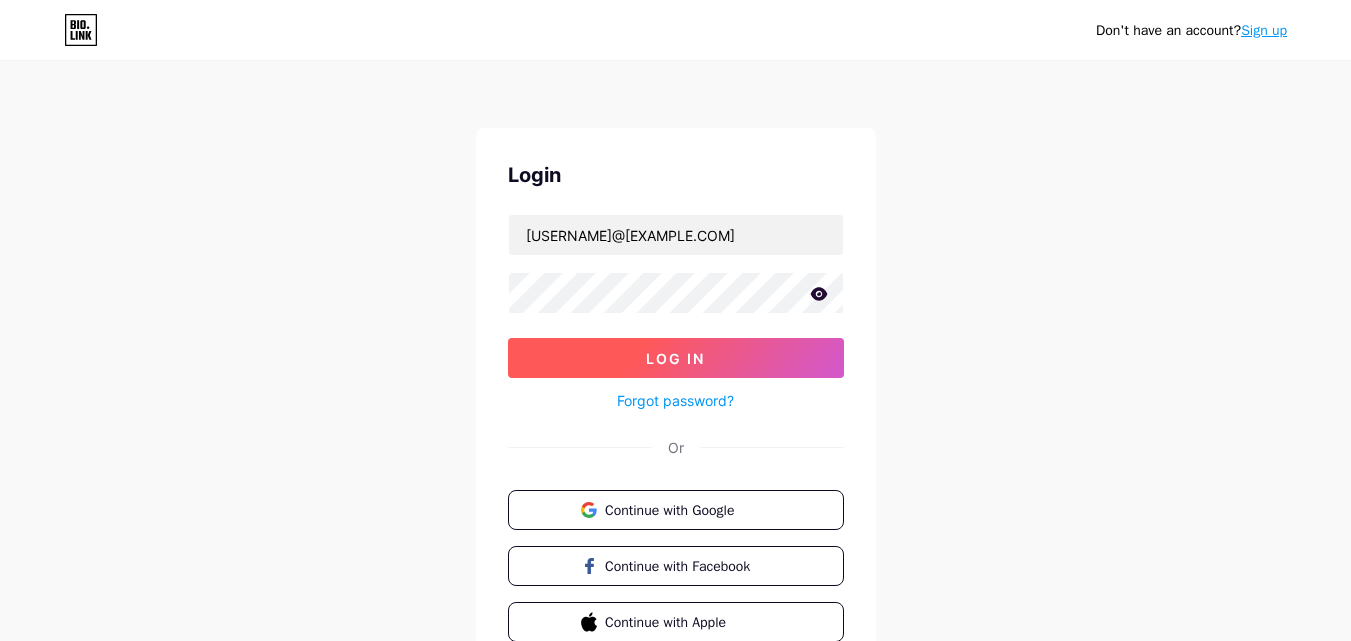 click on "Log In" at bounding box center (676, 358) 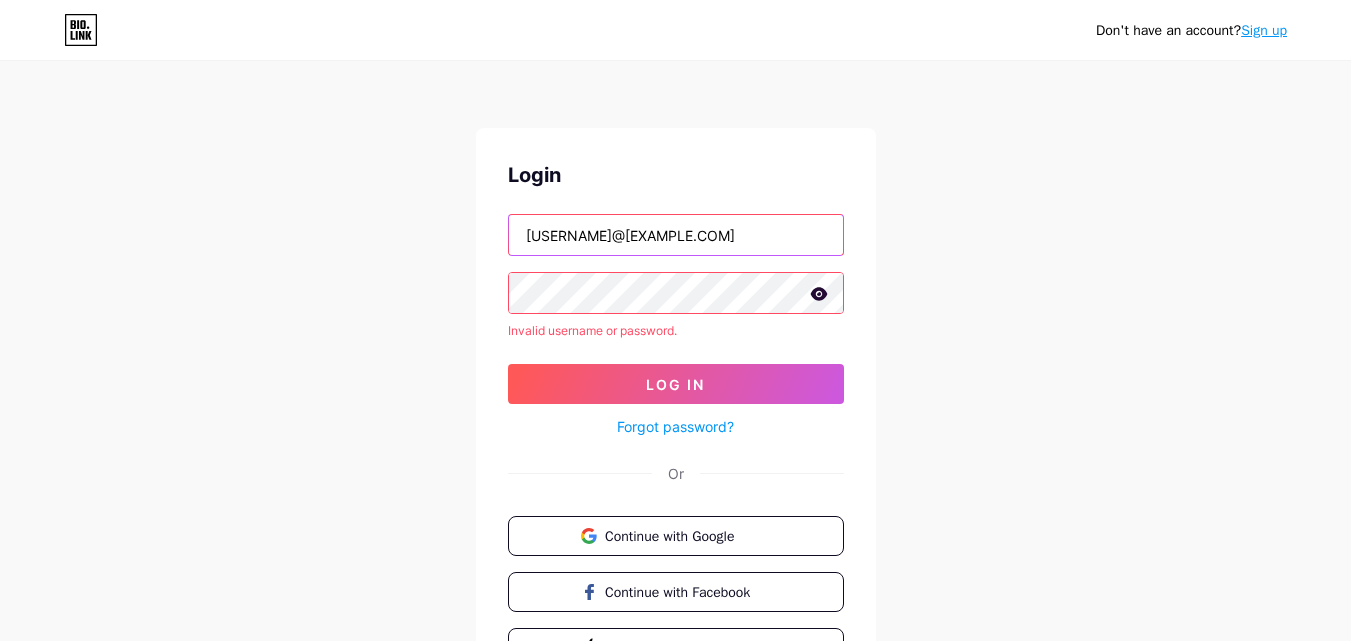 click on "[USERNAME]@[EXAMPLE.COM]" at bounding box center [676, 235] 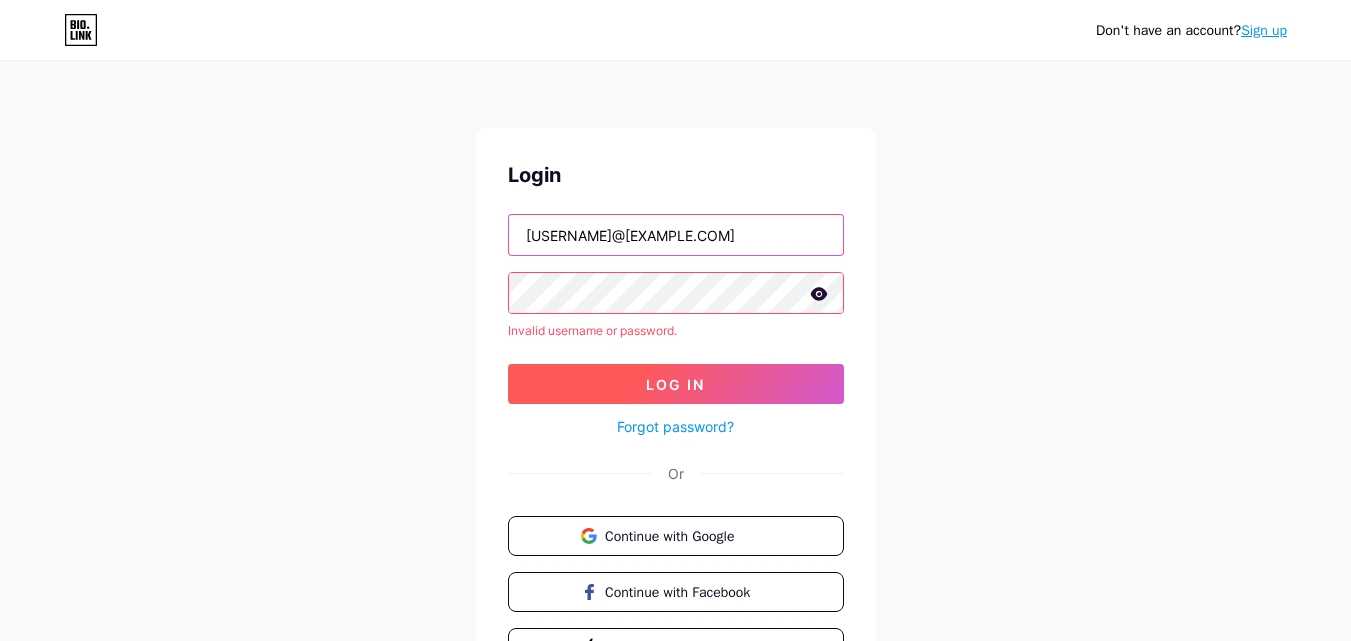 type on "[EMAIL]" 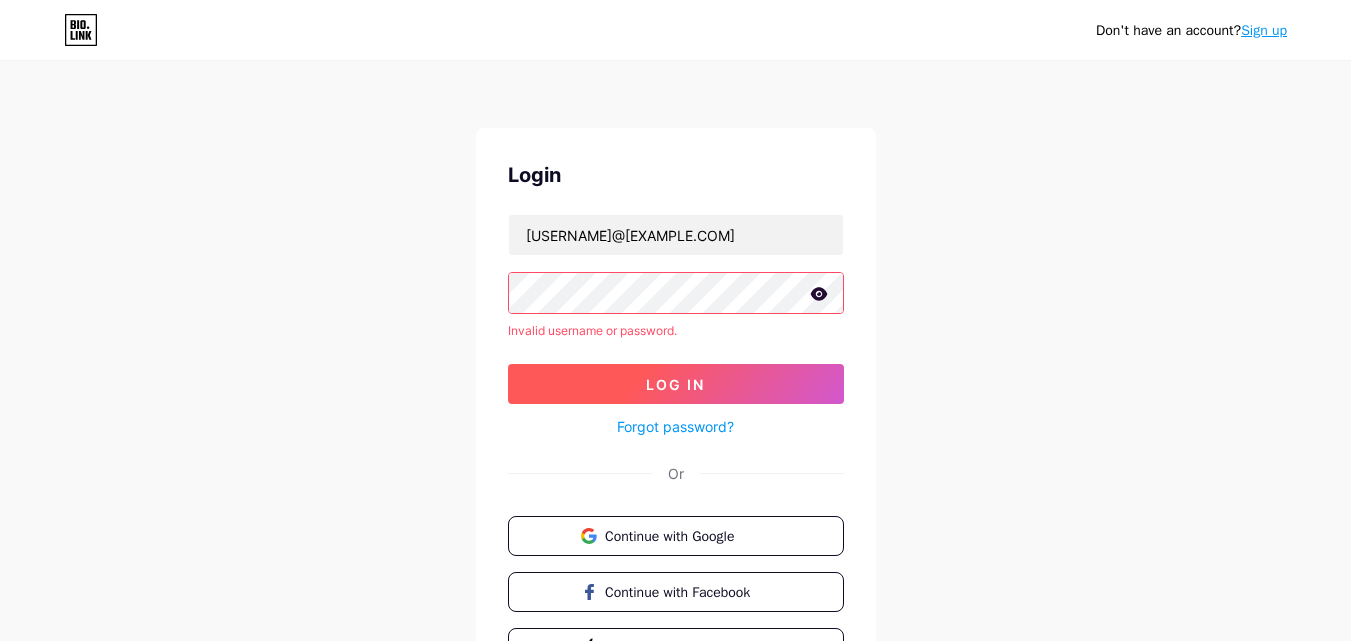 click on "Log In" at bounding box center (675, 384) 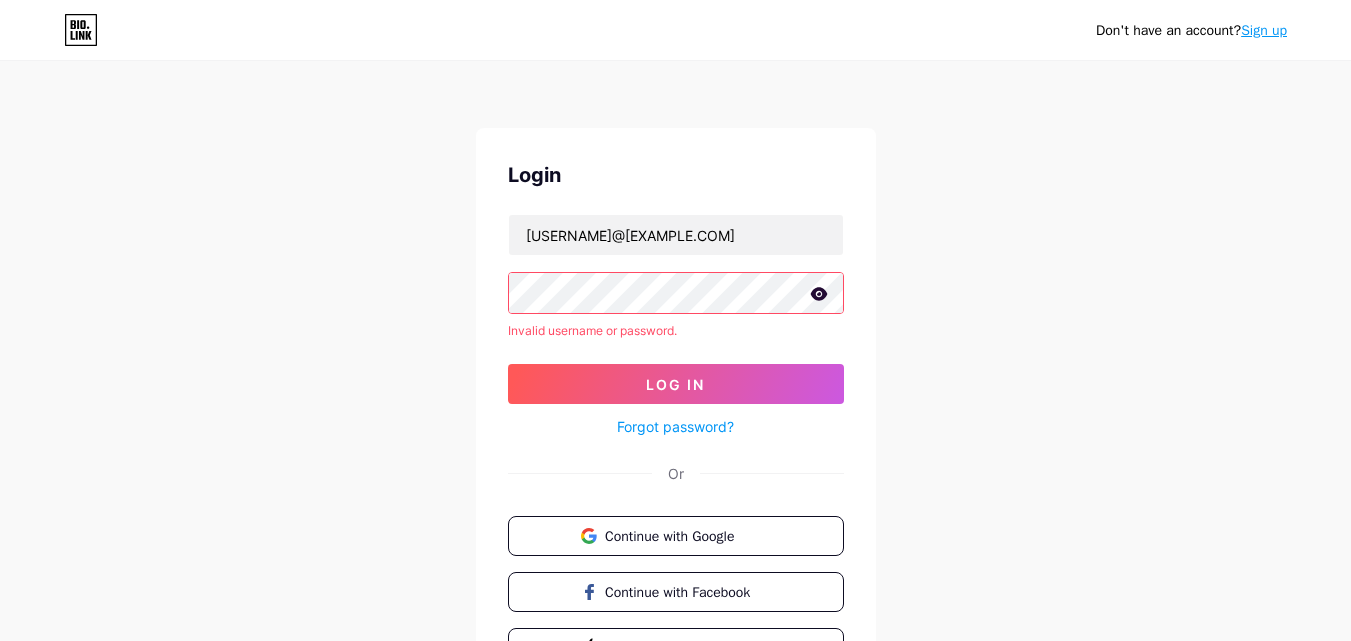 click 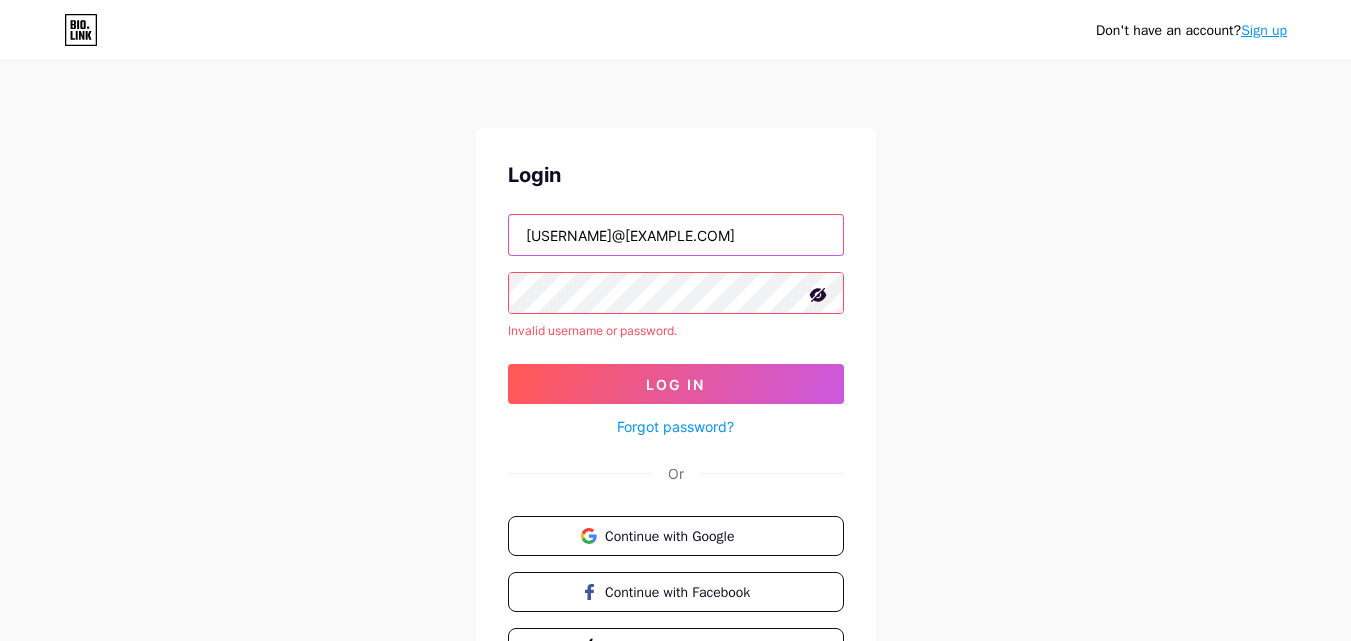 click on "[EMAIL]" at bounding box center [676, 235] 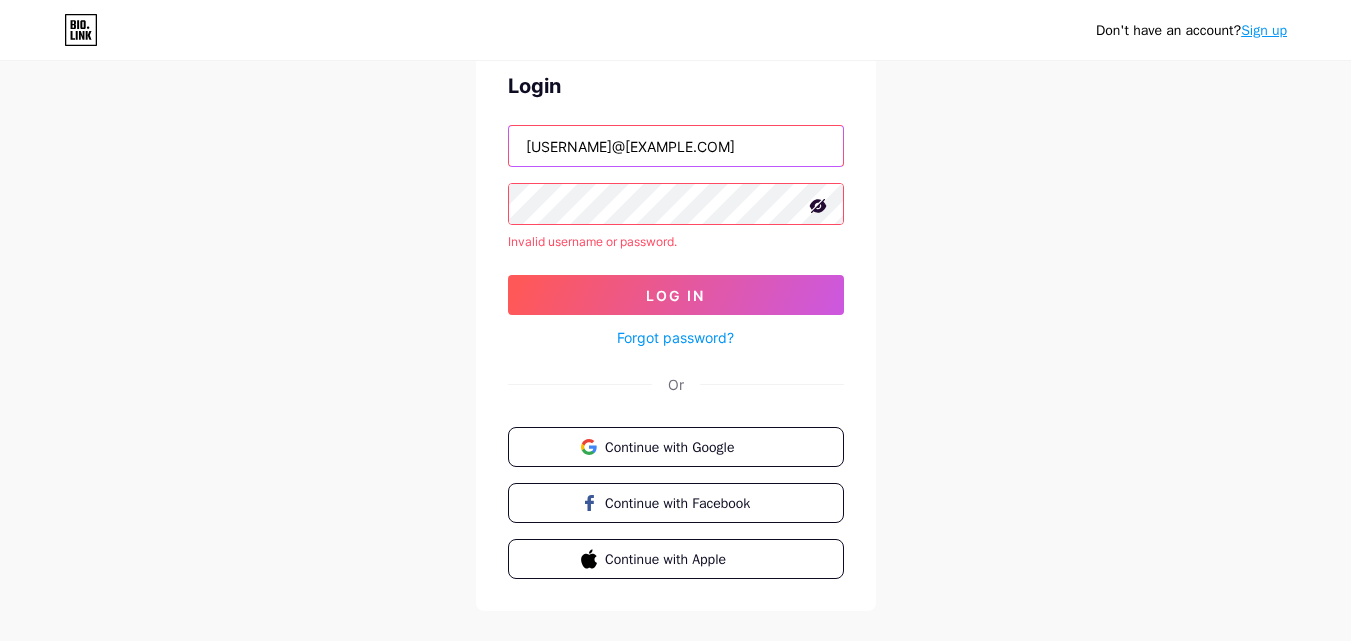 scroll, scrollTop: 122, scrollLeft: 0, axis: vertical 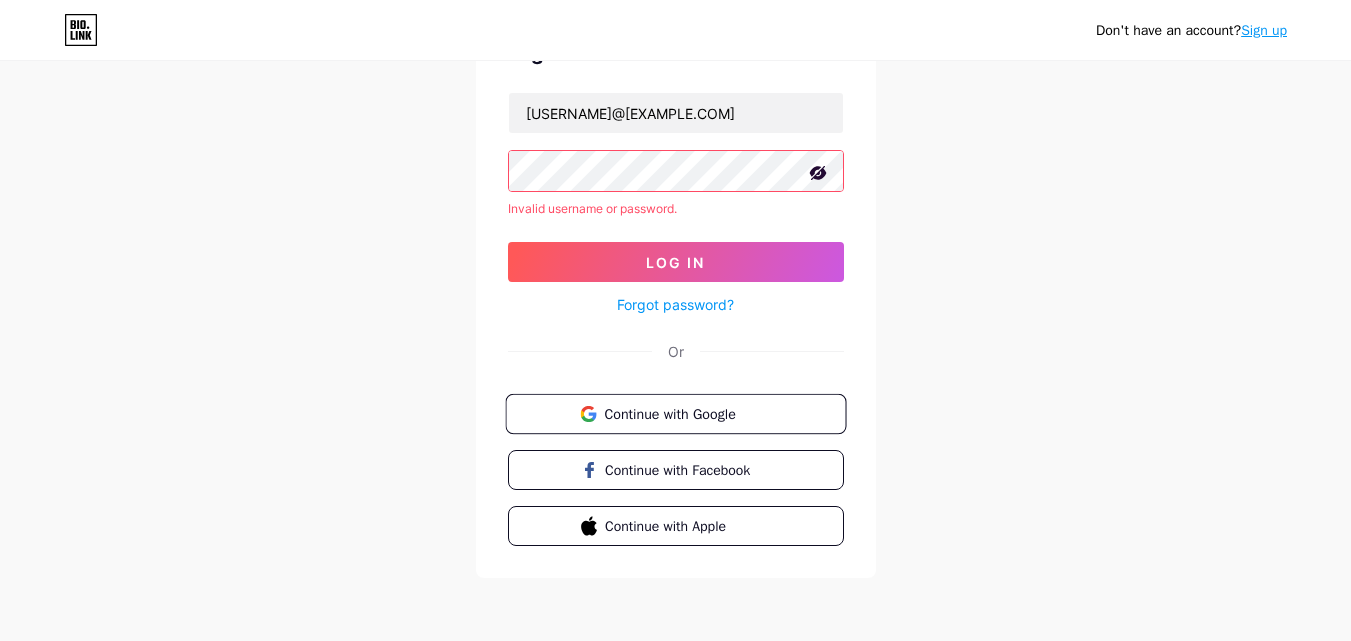 click on "Continue with Google" at bounding box center (675, 414) 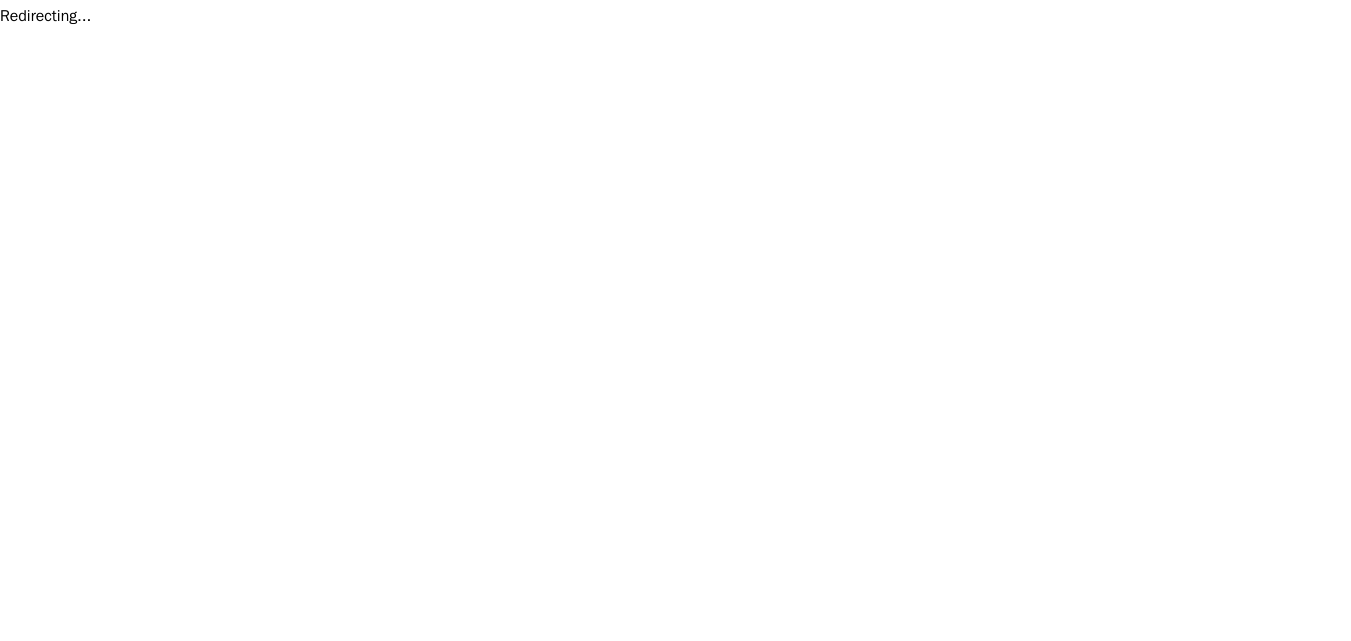 scroll, scrollTop: 0, scrollLeft: 0, axis: both 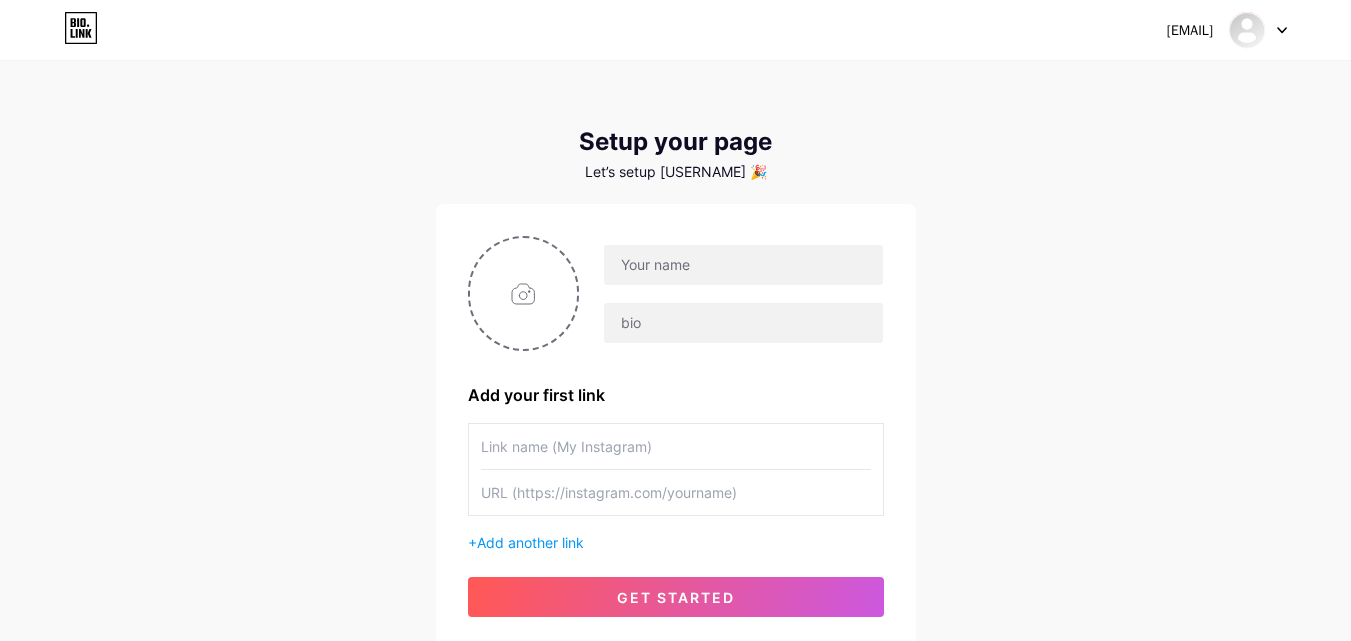 click on "[EMAIL]           Dashboard     Logout" at bounding box center [675, 30] 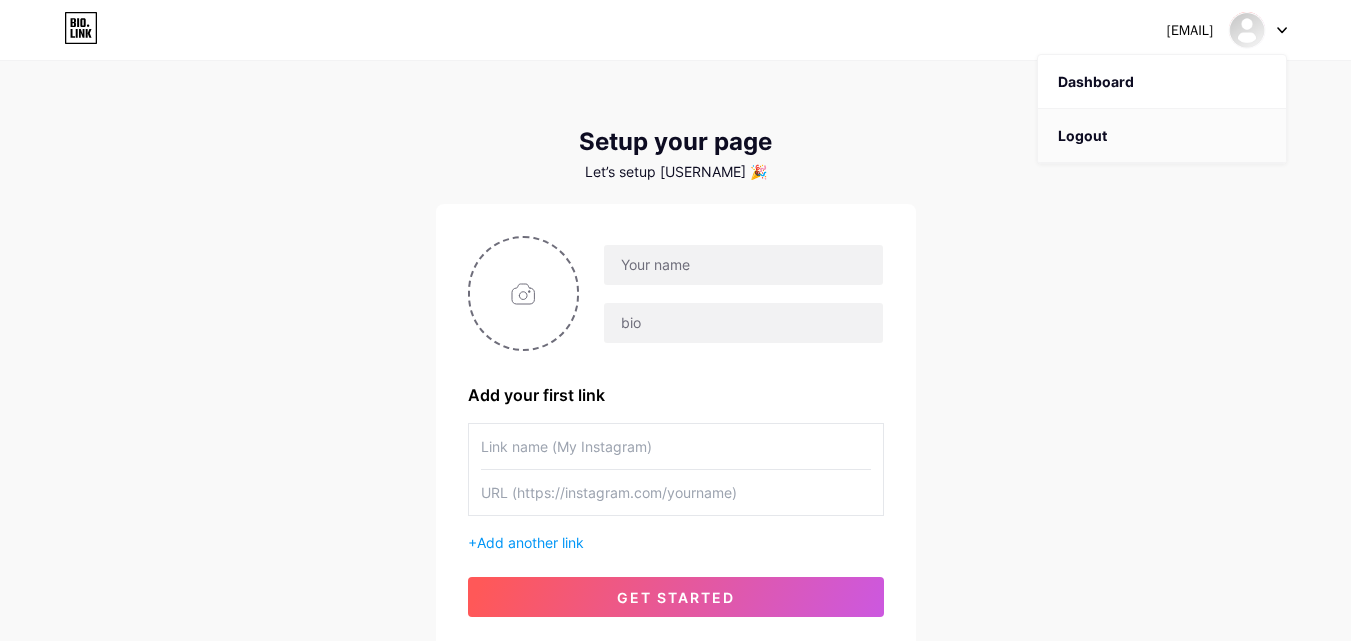 click on "Logout" at bounding box center [1162, 136] 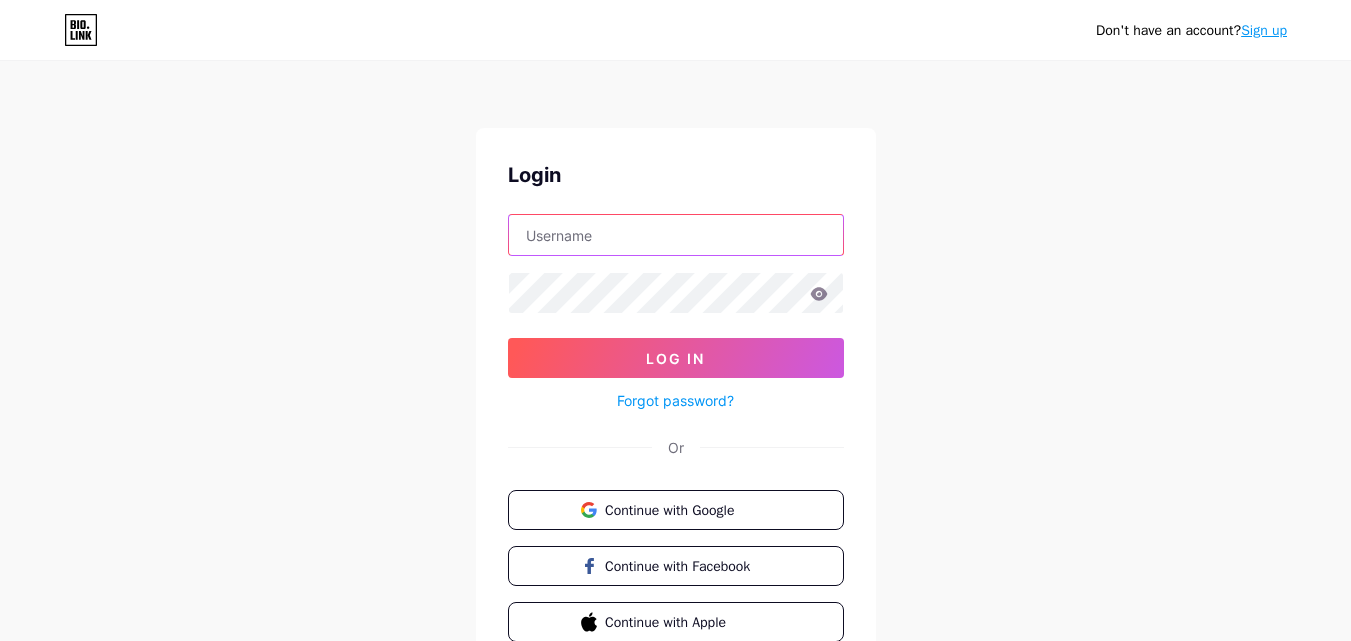 click at bounding box center (676, 235) 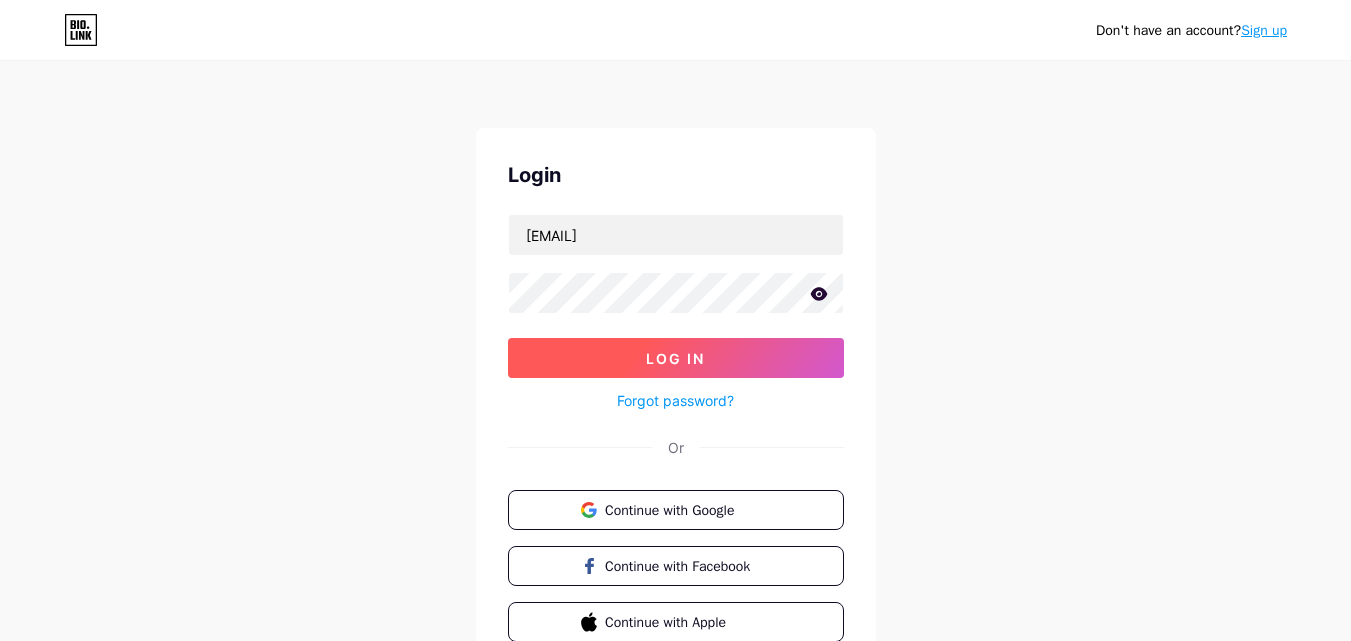 click on "Log In" at bounding box center [676, 358] 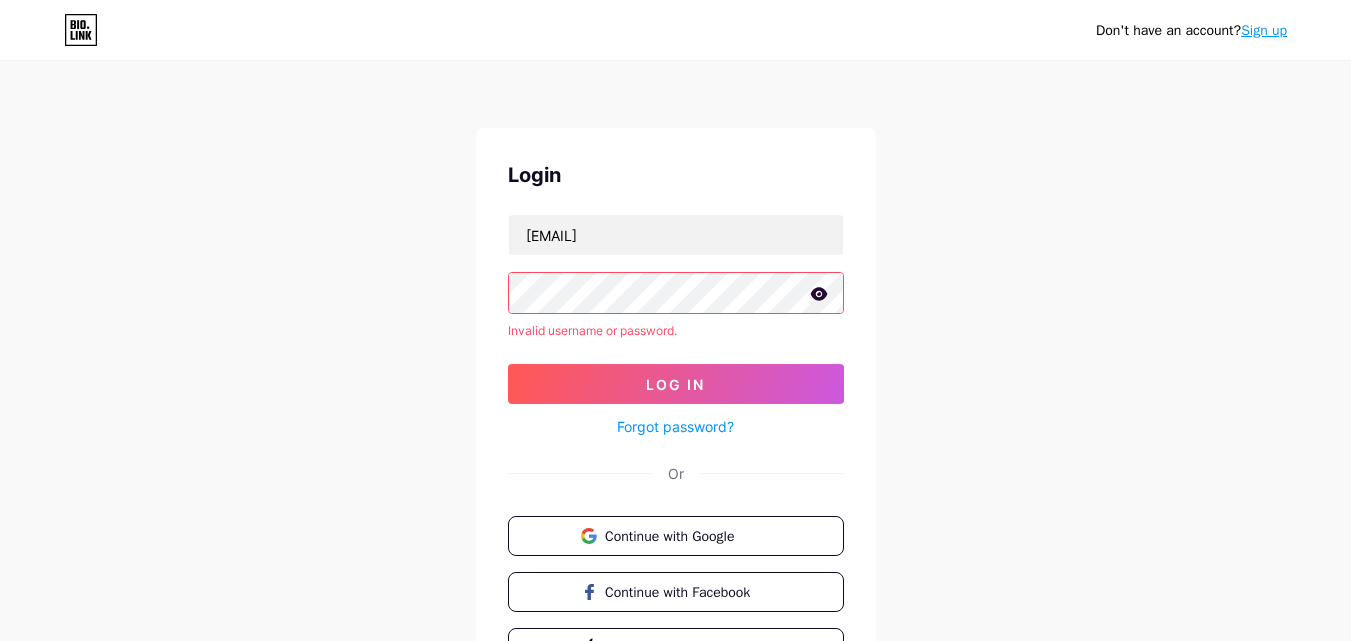 click 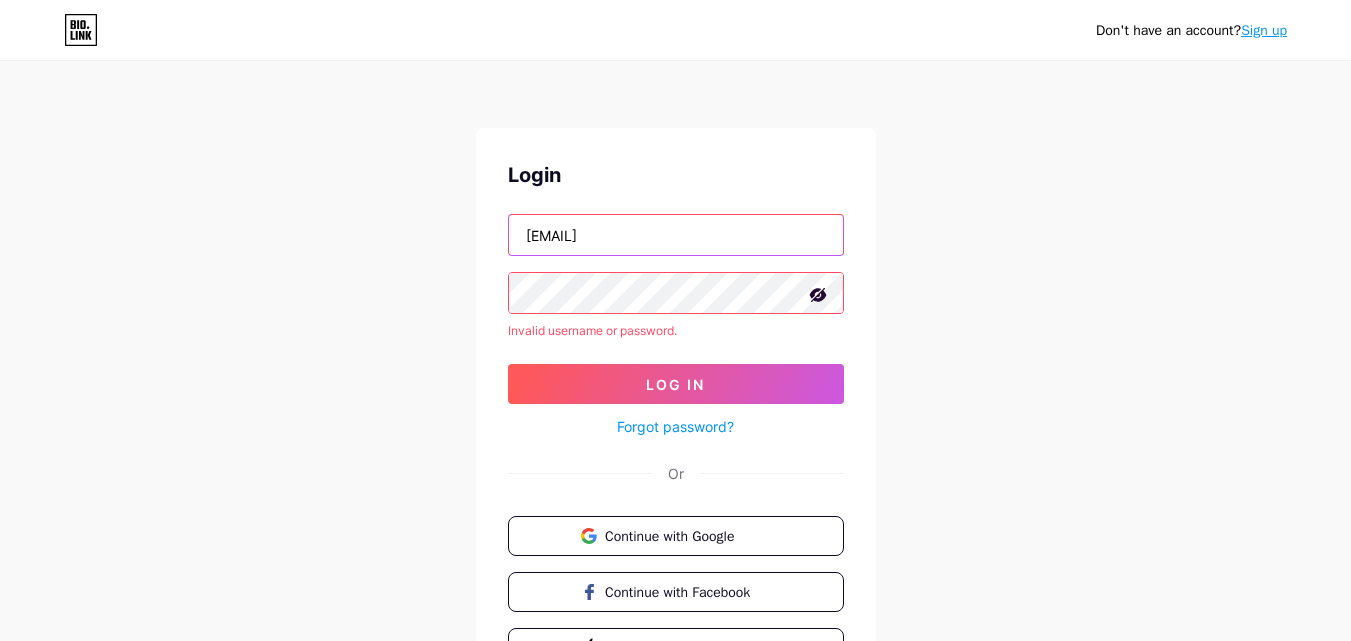click on "[EMAIL]" at bounding box center (676, 235) 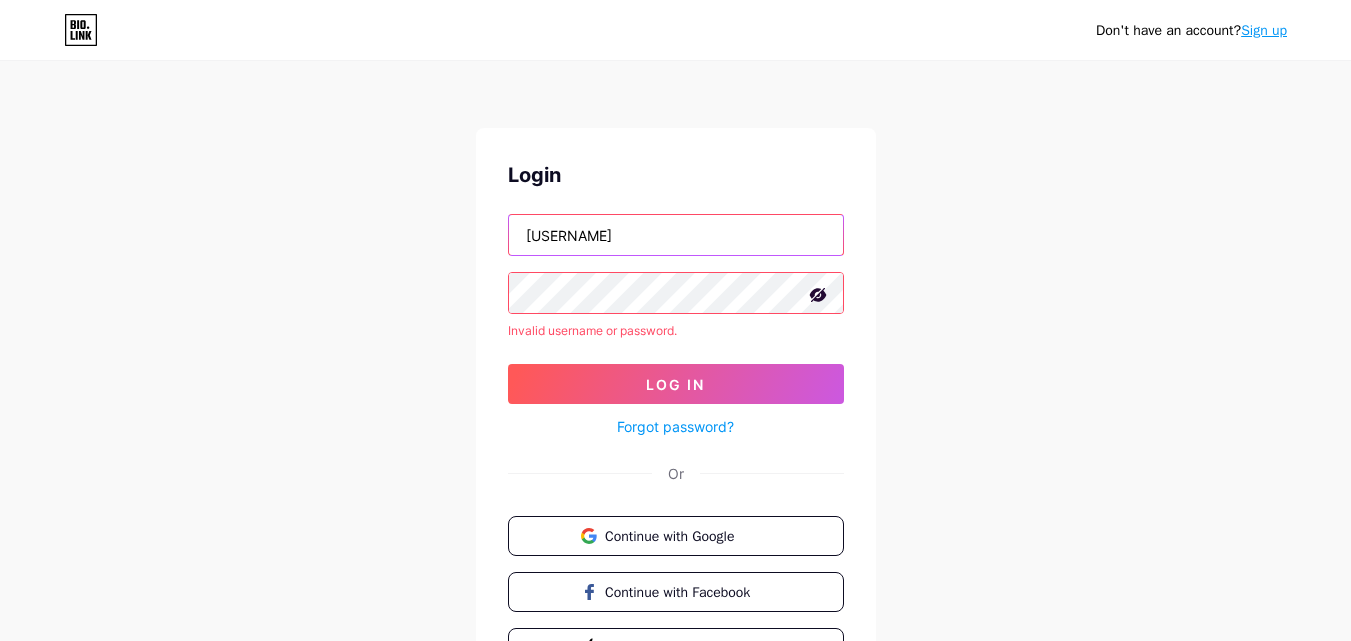 type on "[EMAIL]" 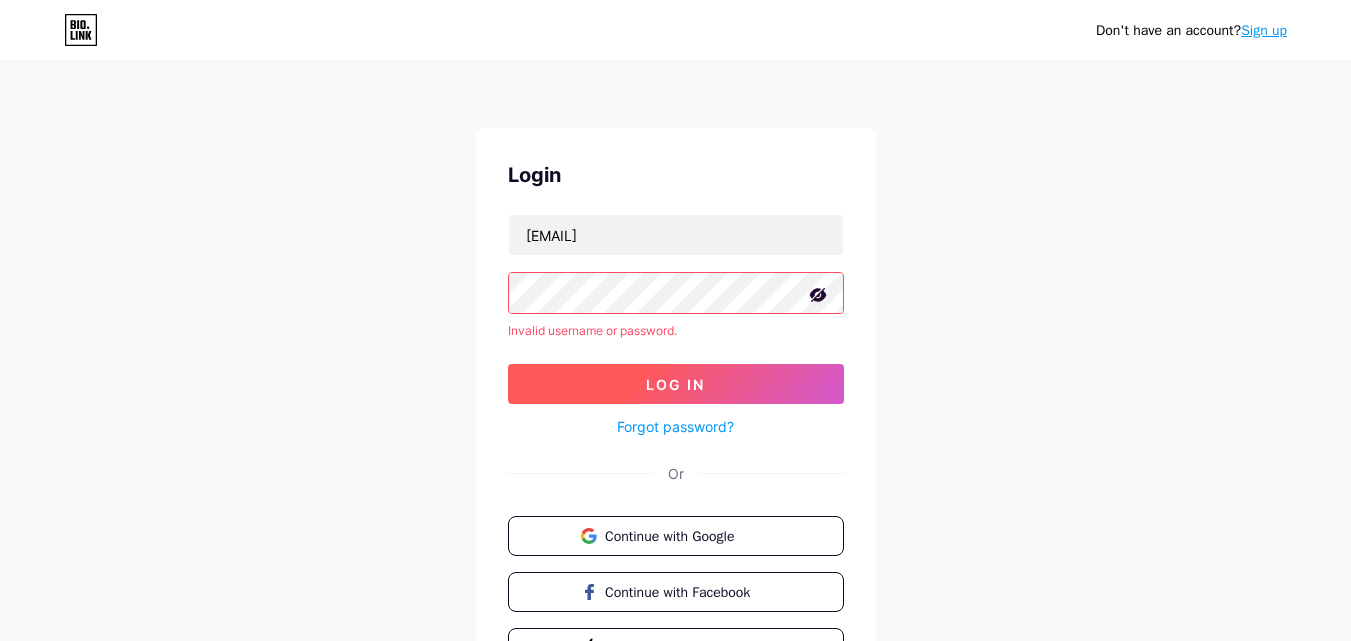 click on "Log In" at bounding box center (676, 384) 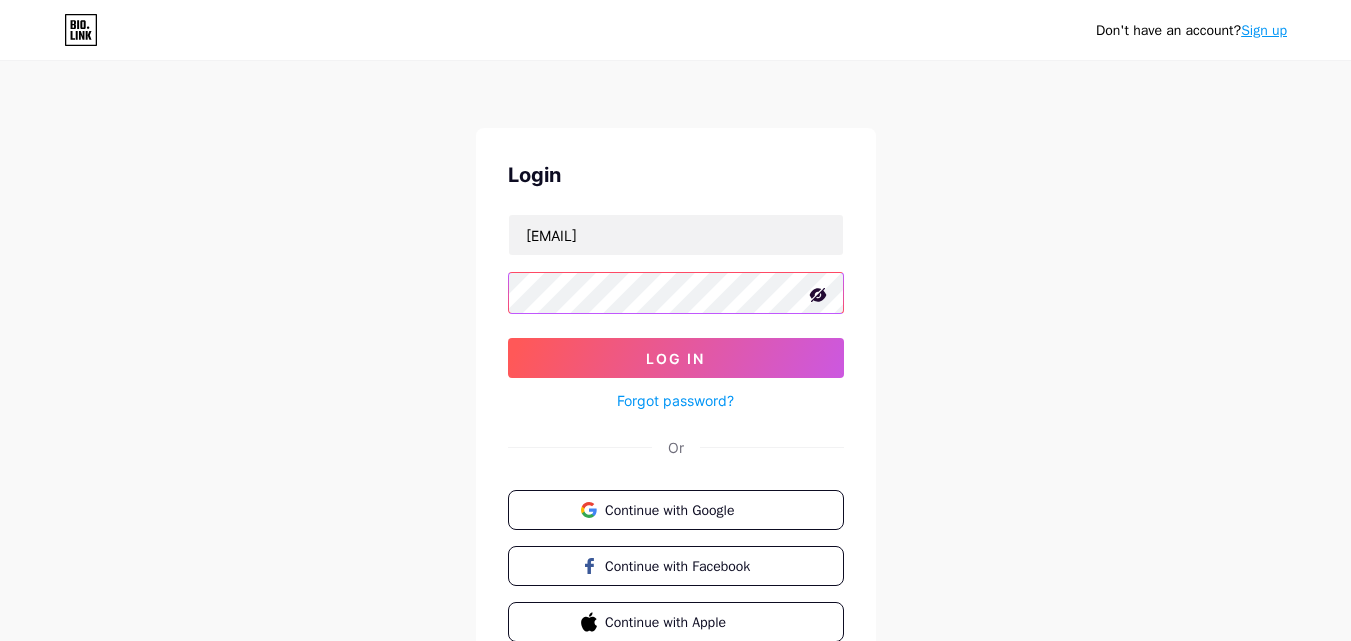 click on "Log In" at bounding box center (676, 358) 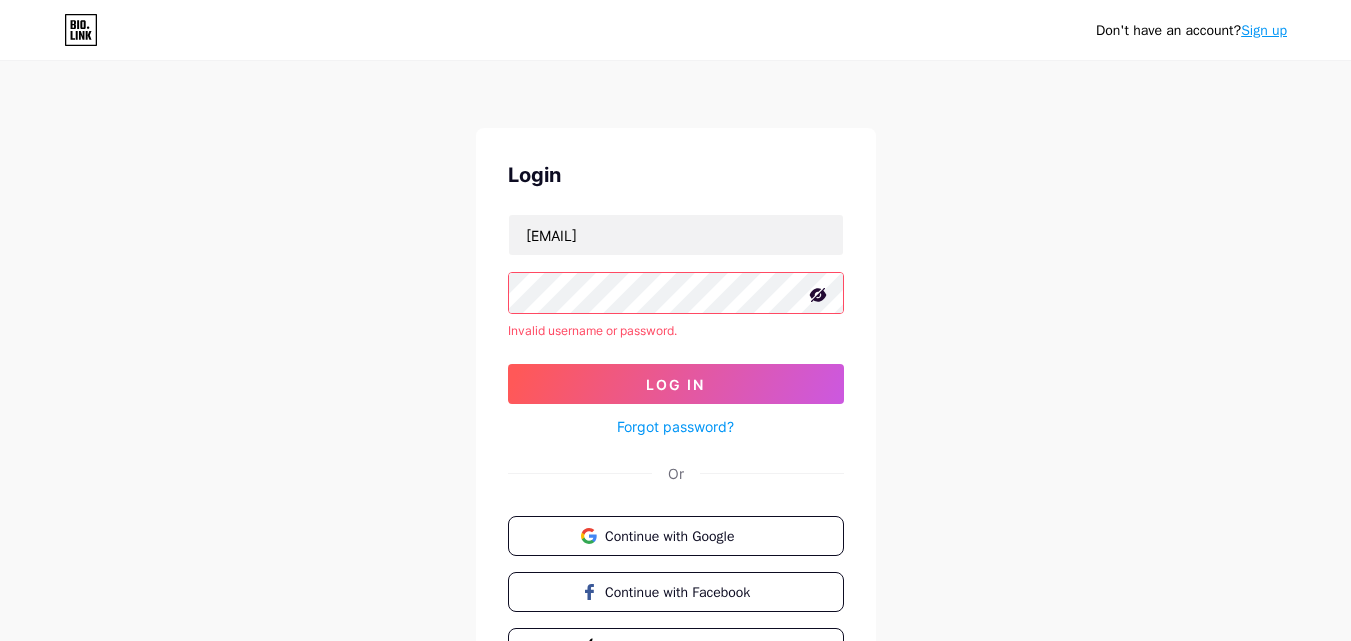 click on "Don't have an account?  Sign up   Login     [EMAIL]           Invalid username or password.     Log In
Forgot password?
Or       Continue with Google     Continue with Facebook
Continue with Apple" at bounding box center (675, 382) 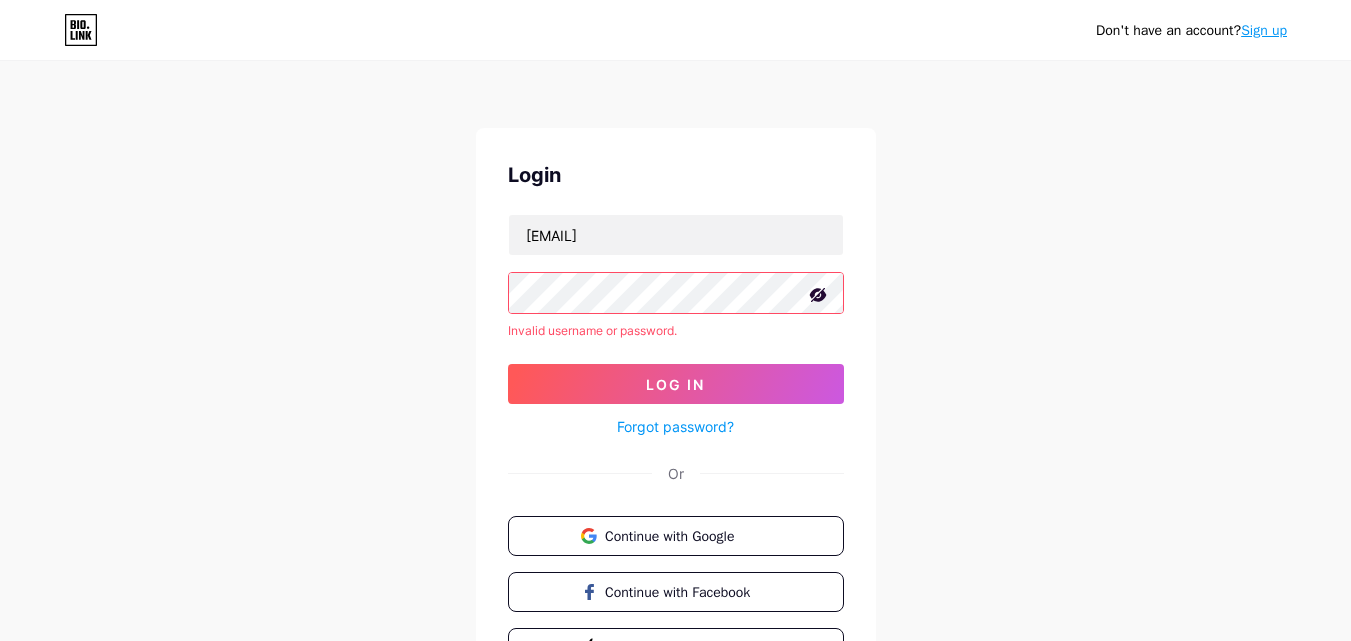 scroll, scrollTop: 122, scrollLeft: 0, axis: vertical 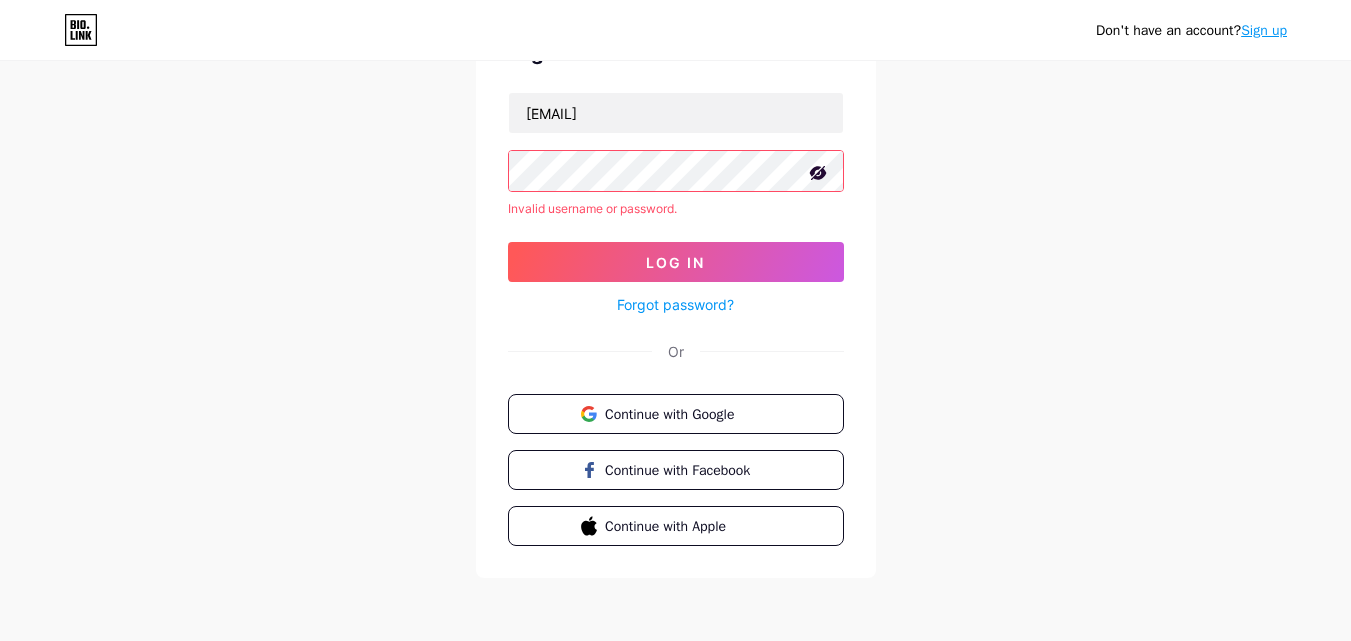click on "Forgot password?" at bounding box center [675, 304] 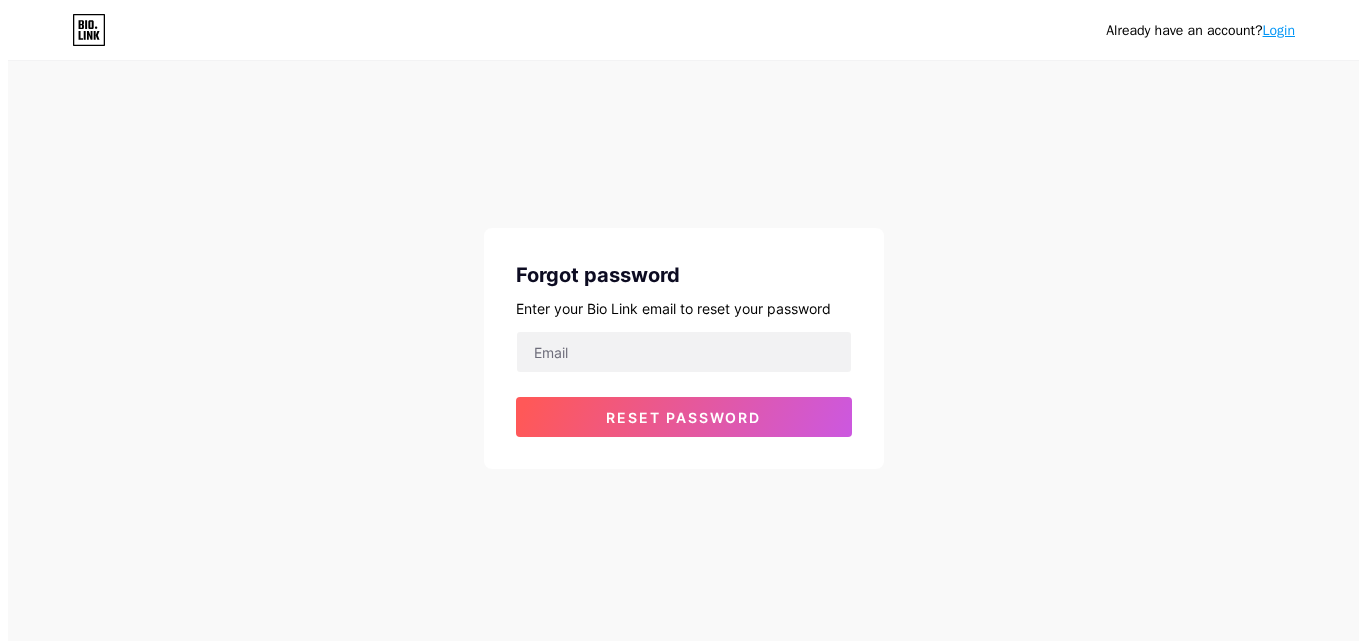 scroll, scrollTop: 0, scrollLeft: 0, axis: both 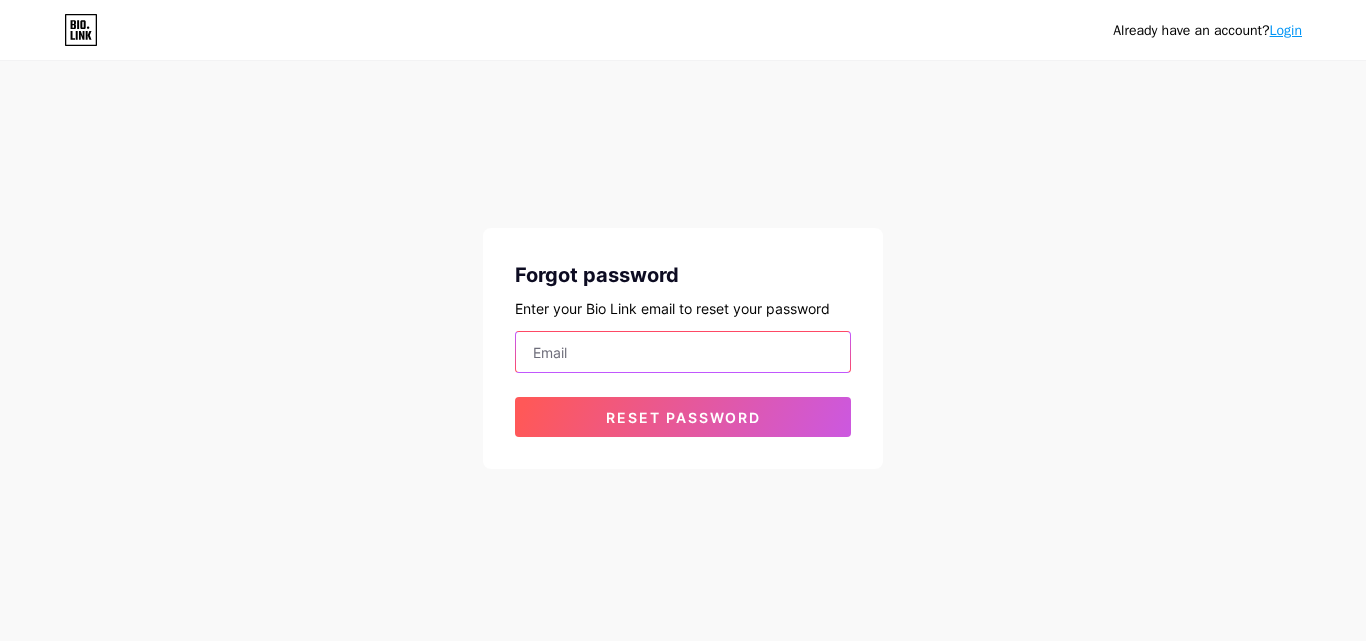 click at bounding box center (683, 352) 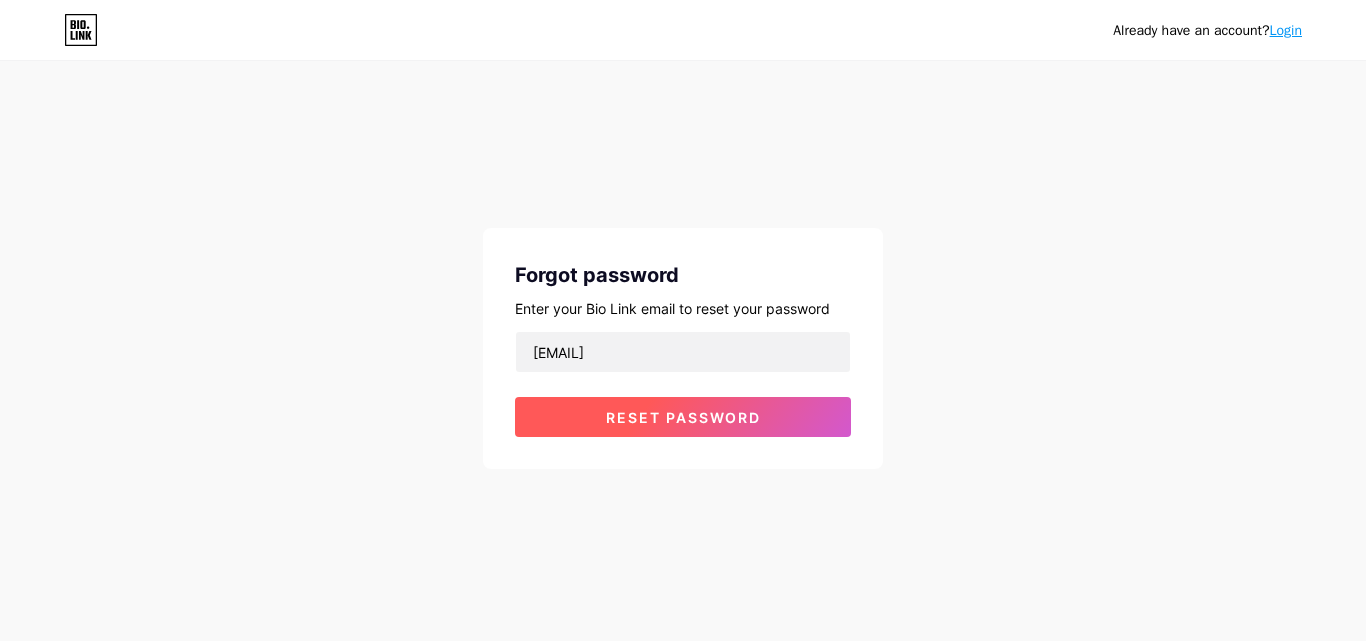 click on "Reset password" at bounding box center (683, 417) 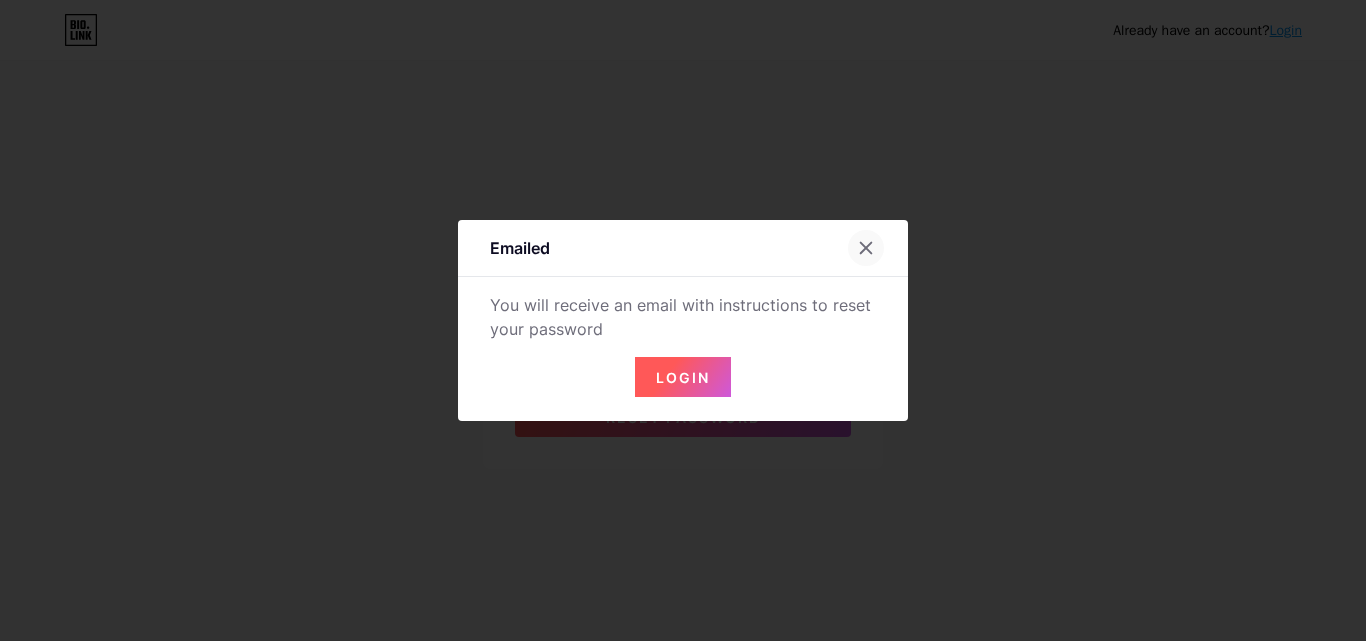 click at bounding box center (866, 248) 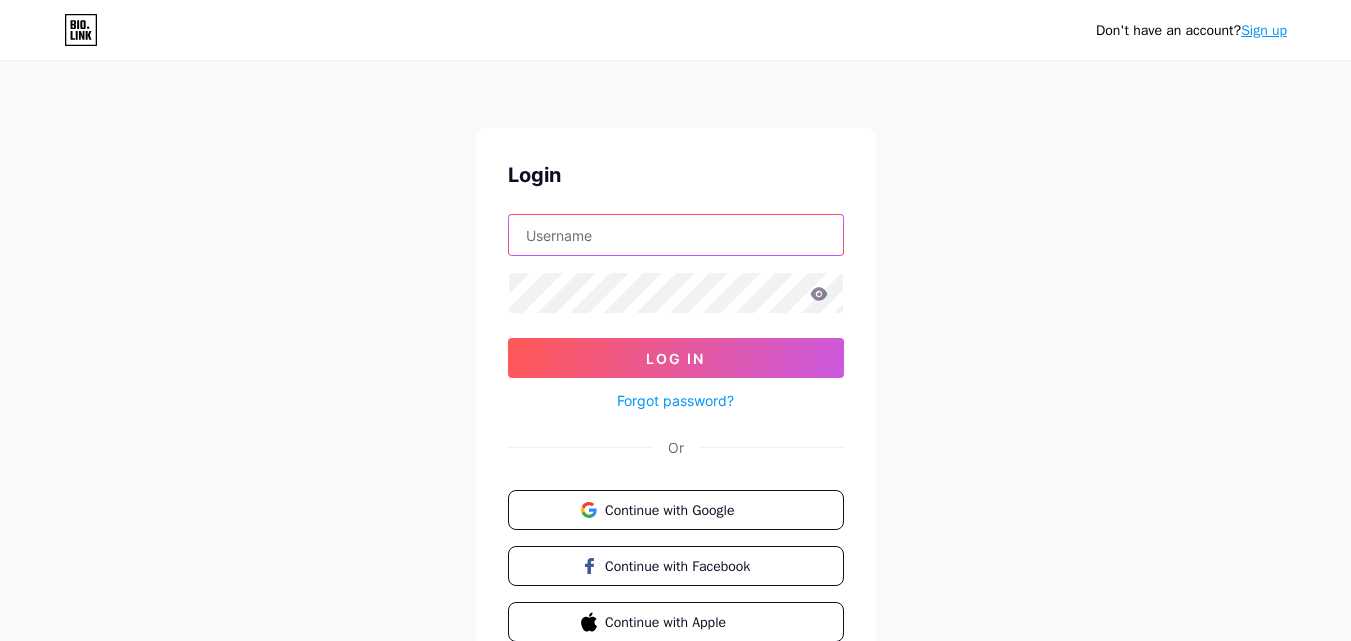 click at bounding box center (676, 235) 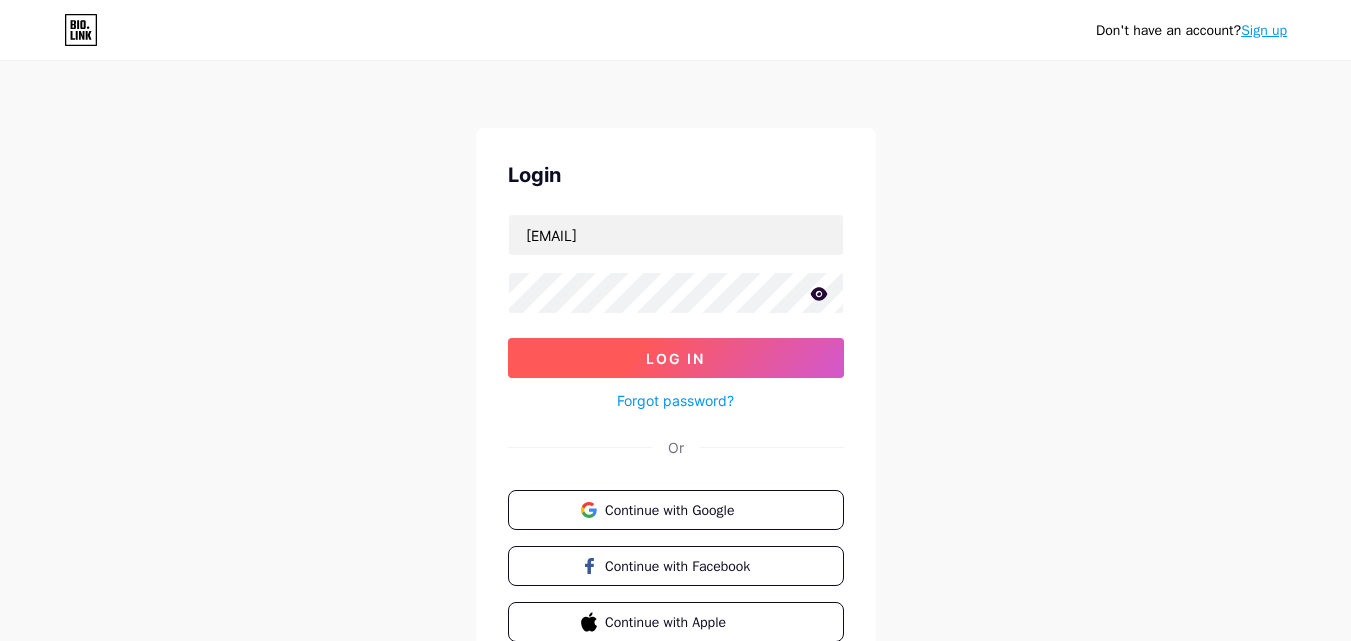 click on "Log In" at bounding box center [676, 358] 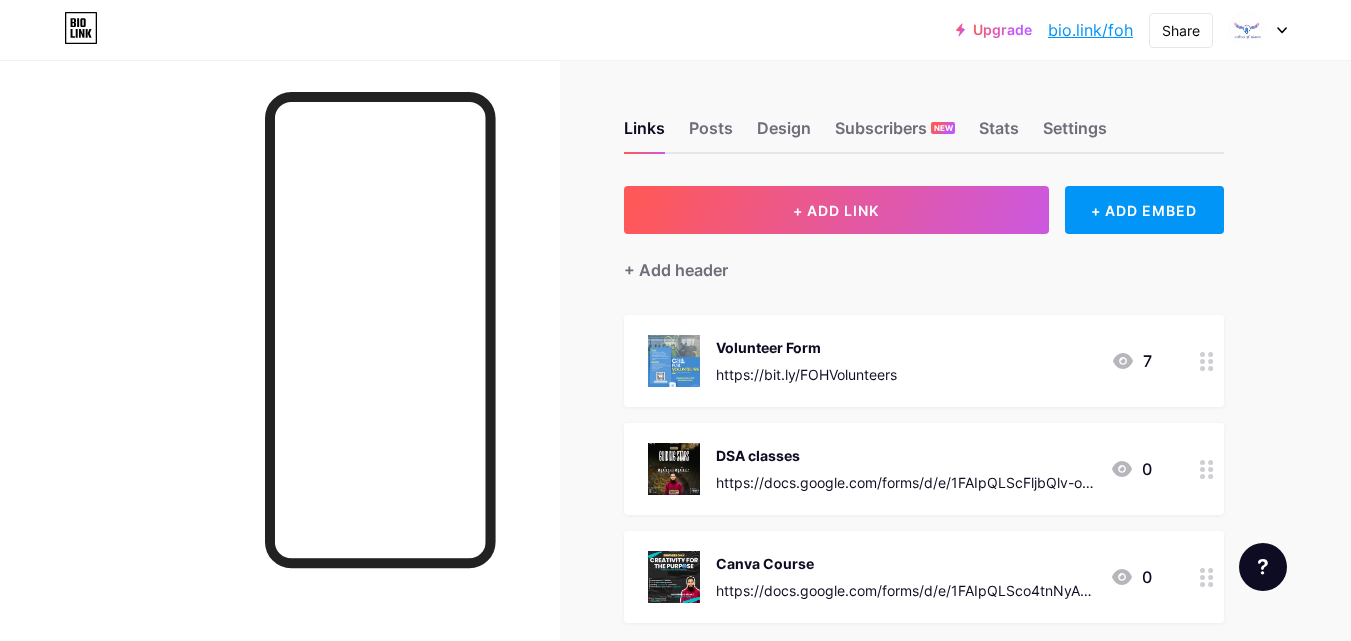 click on "https://bit.ly/FOHVolunteers" at bounding box center (806, 374) 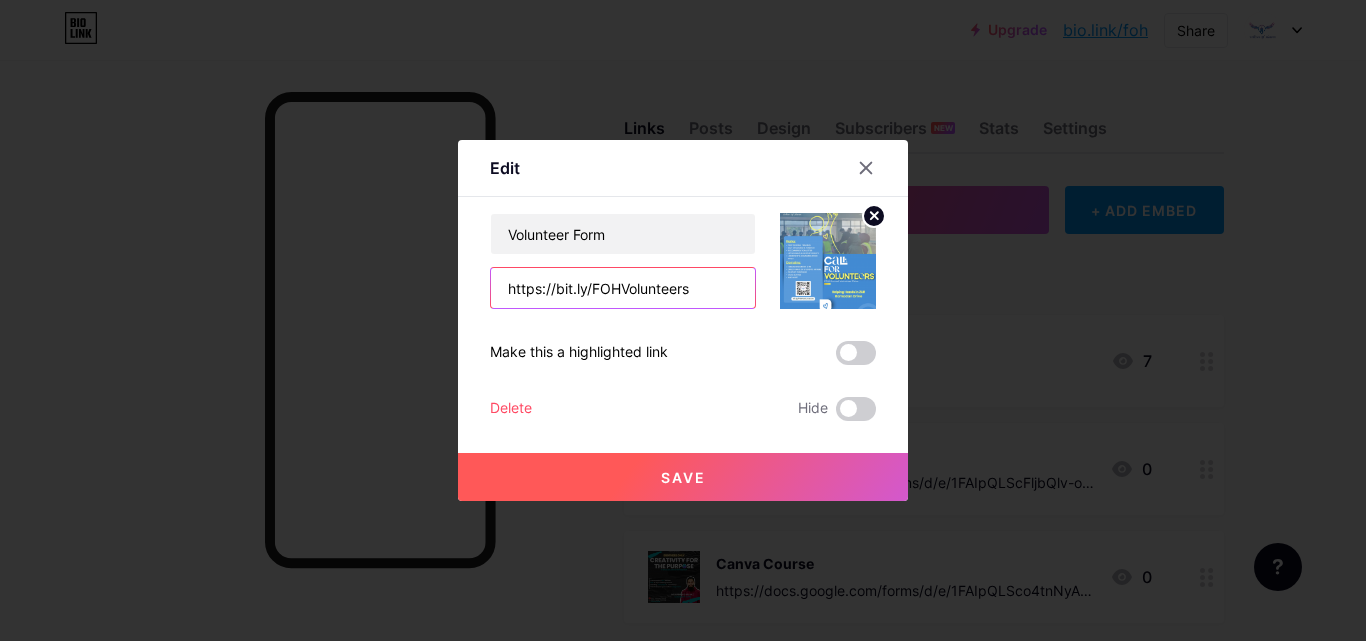 click on "https://bit.ly/FOHVolunteers" at bounding box center [623, 288] 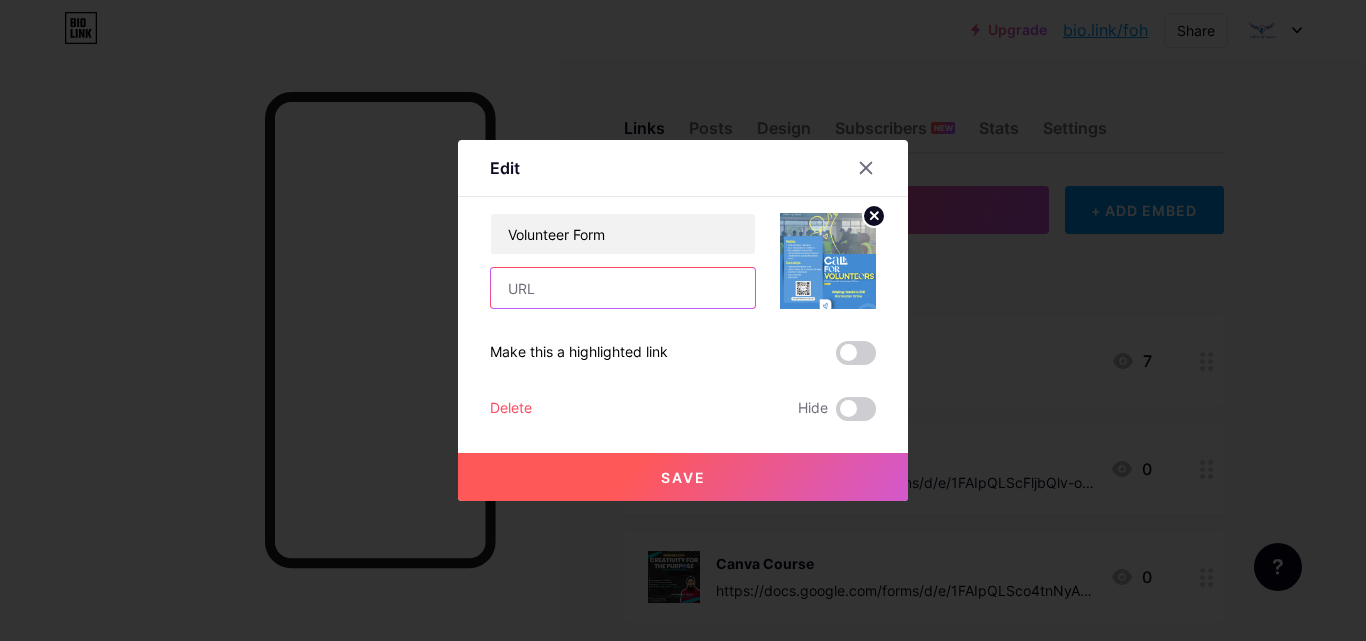 paste on "https://forms.gle/CqftRpG3ZfDS73vc8" 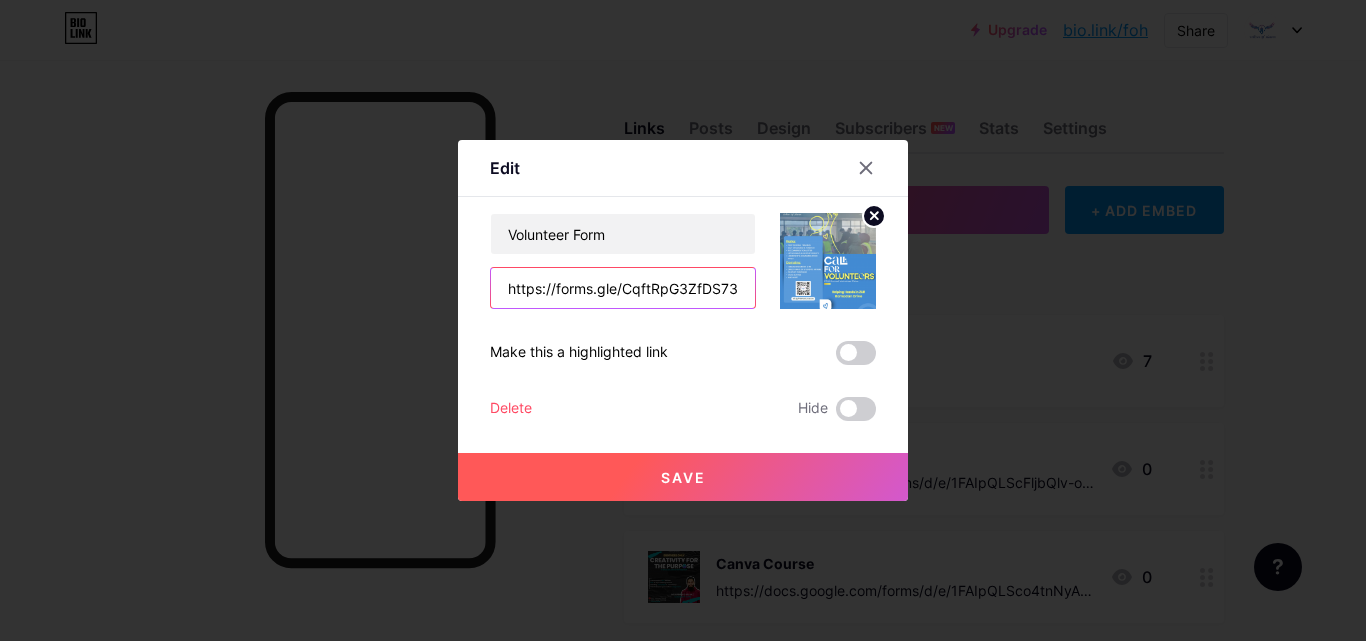 scroll, scrollTop: 0, scrollLeft: 24, axis: horizontal 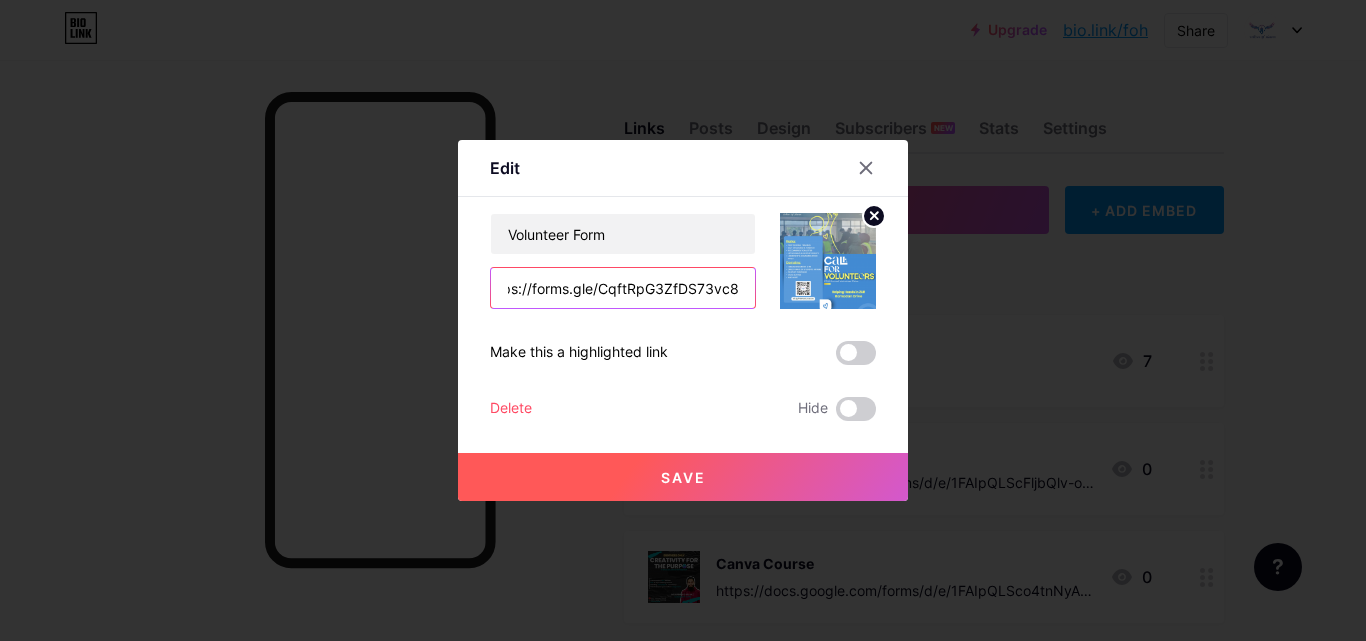 type on "https://forms.gle/CqftRpG3ZfDS73vc8" 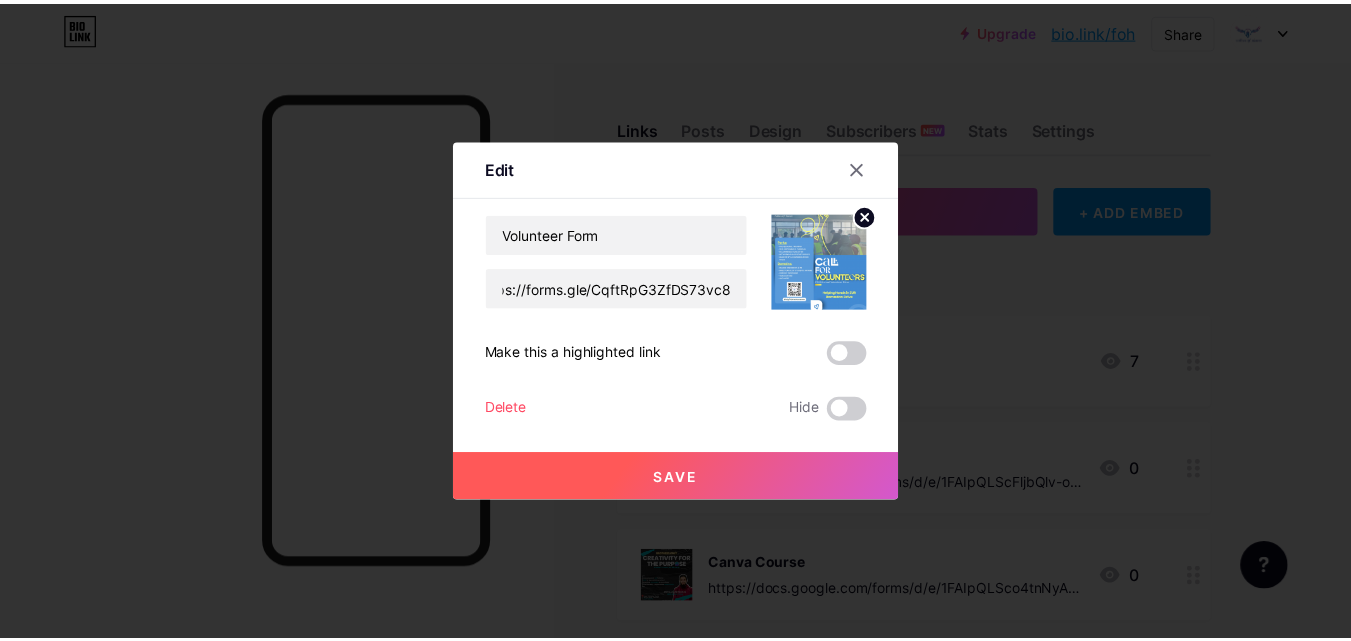 scroll, scrollTop: 0, scrollLeft: 0, axis: both 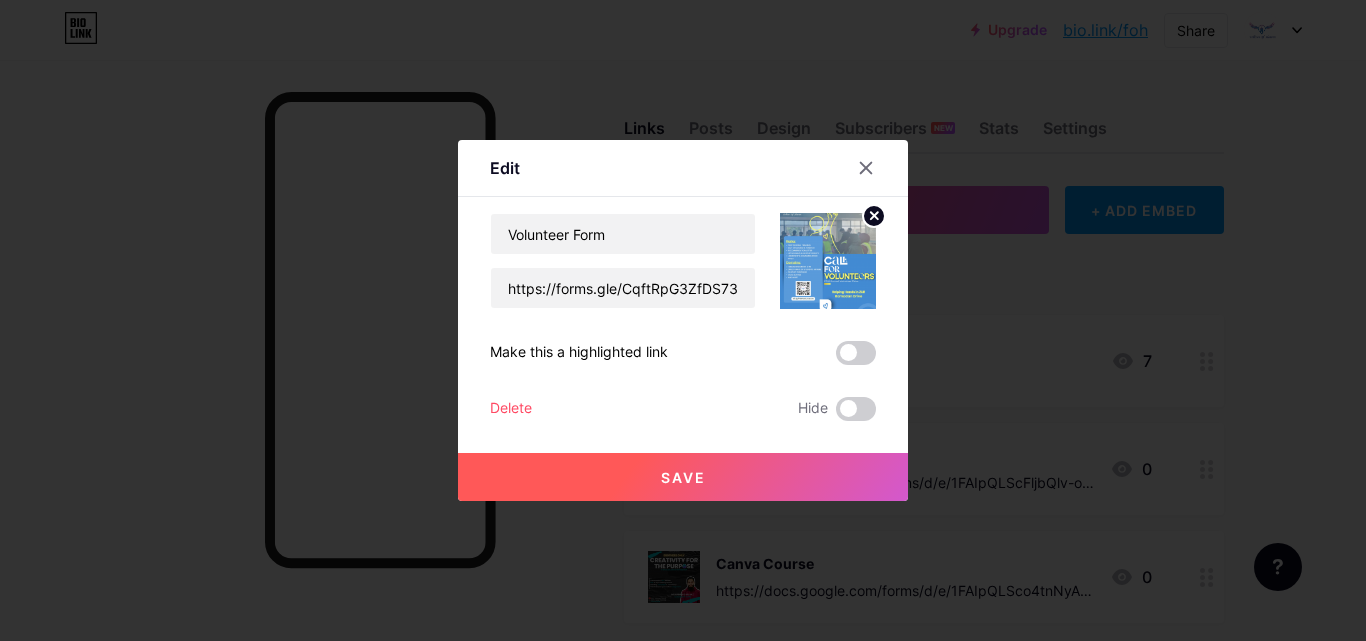 click on "Save" at bounding box center [683, 477] 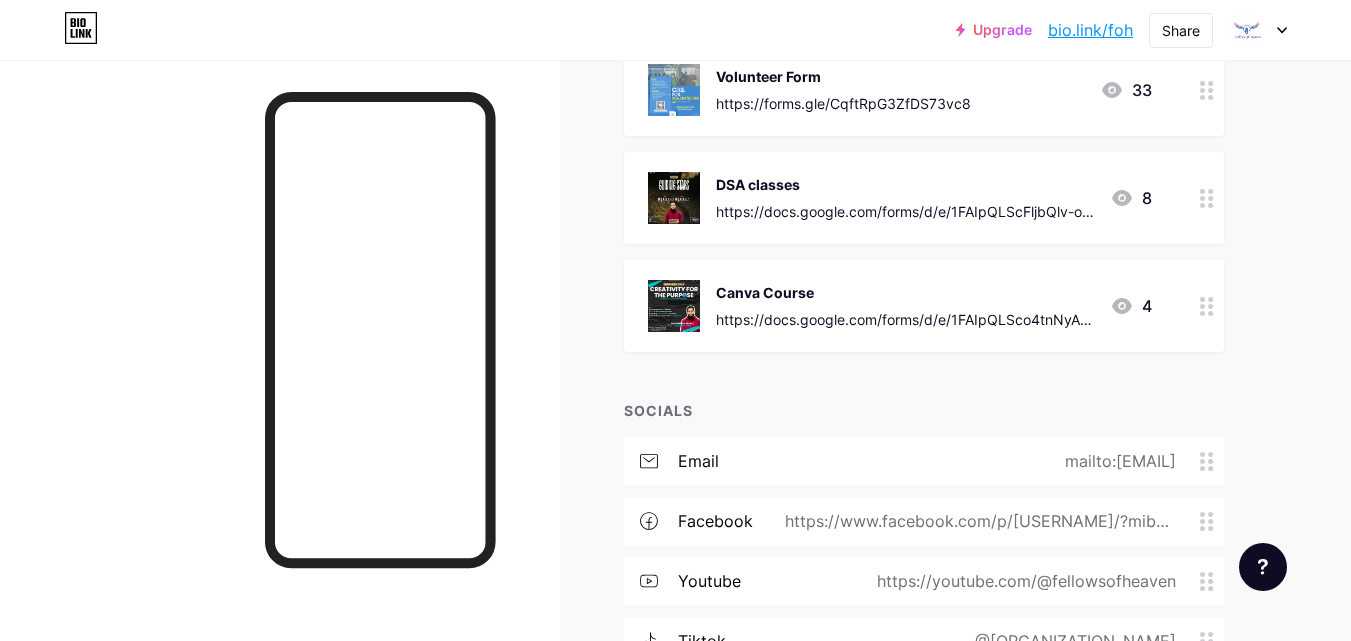 scroll, scrollTop: 264, scrollLeft: 0, axis: vertical 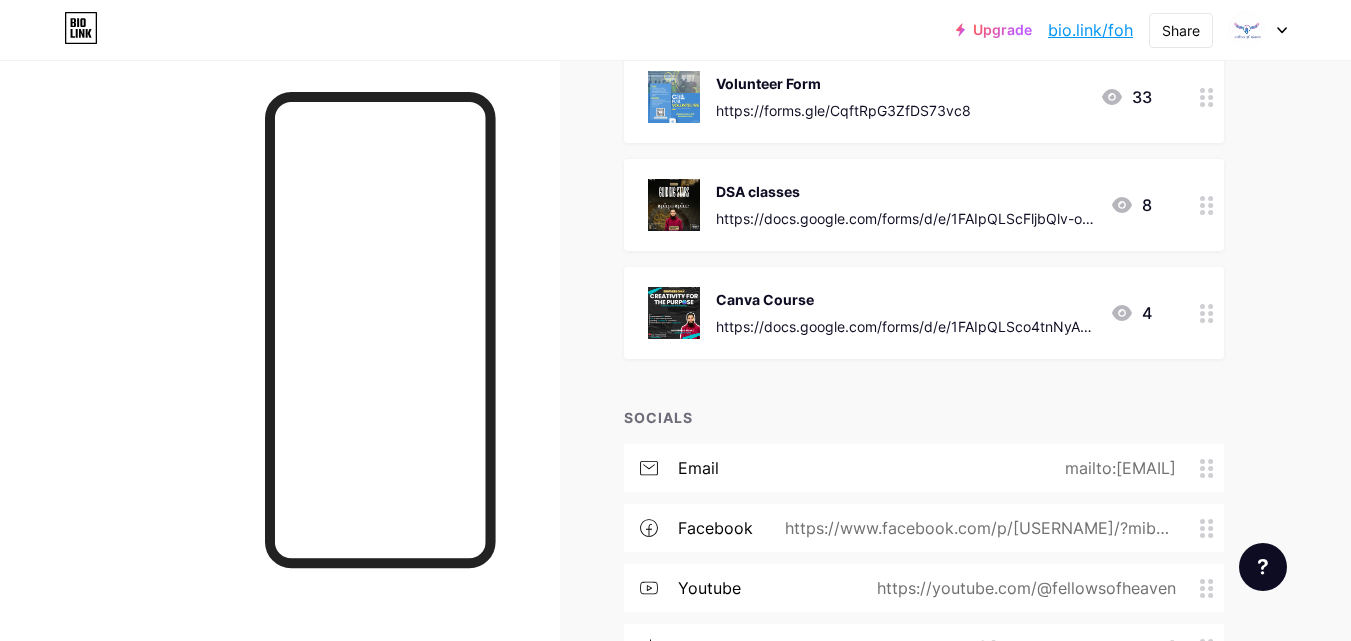 click 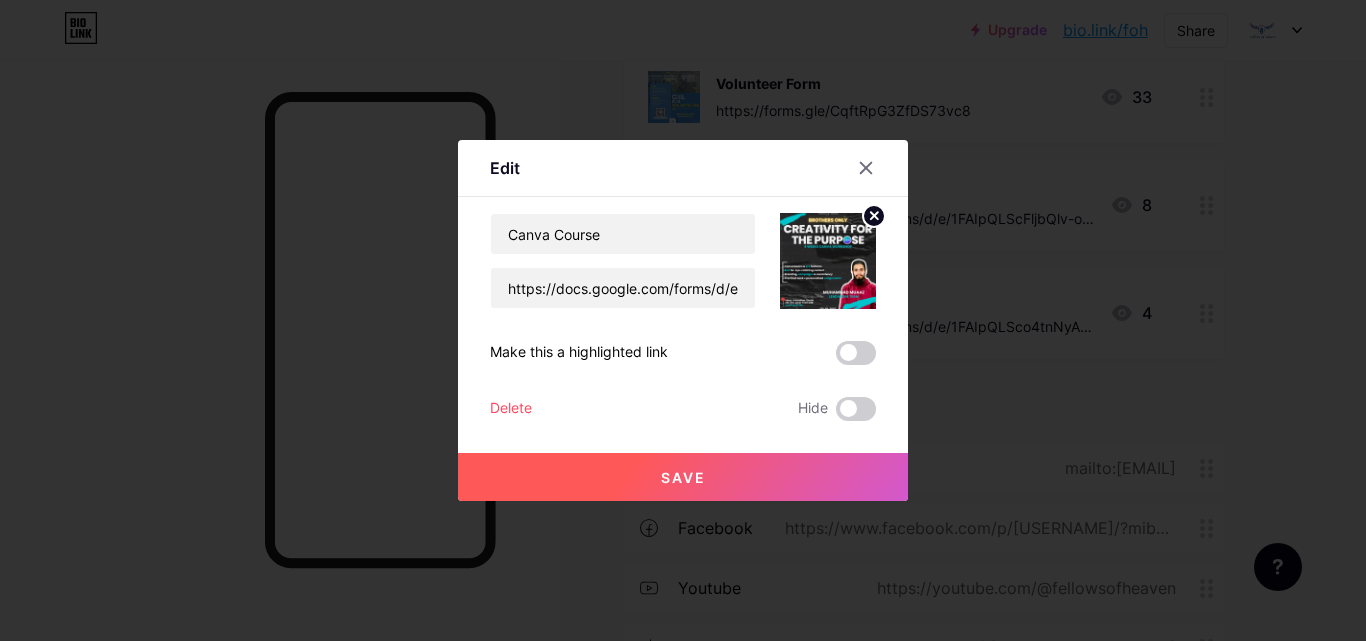 click on "Delete" at bounding box center [511, 409] 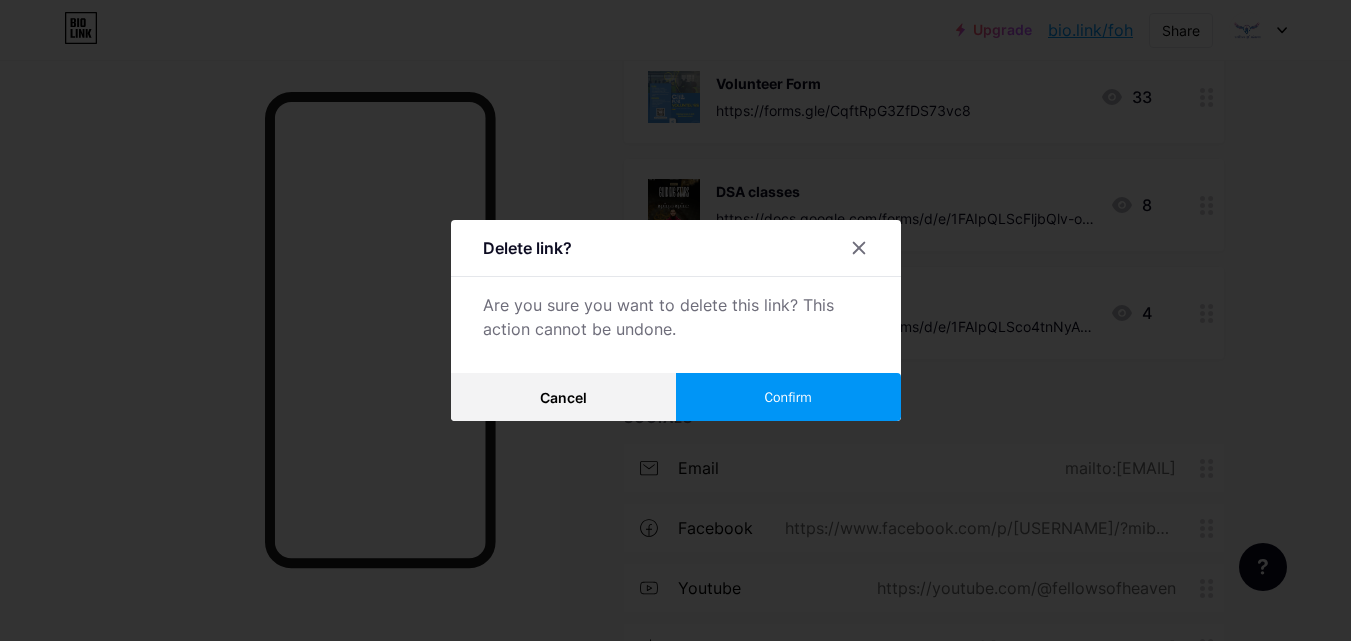 click on "Confirm" at bounding box center (788, 397) 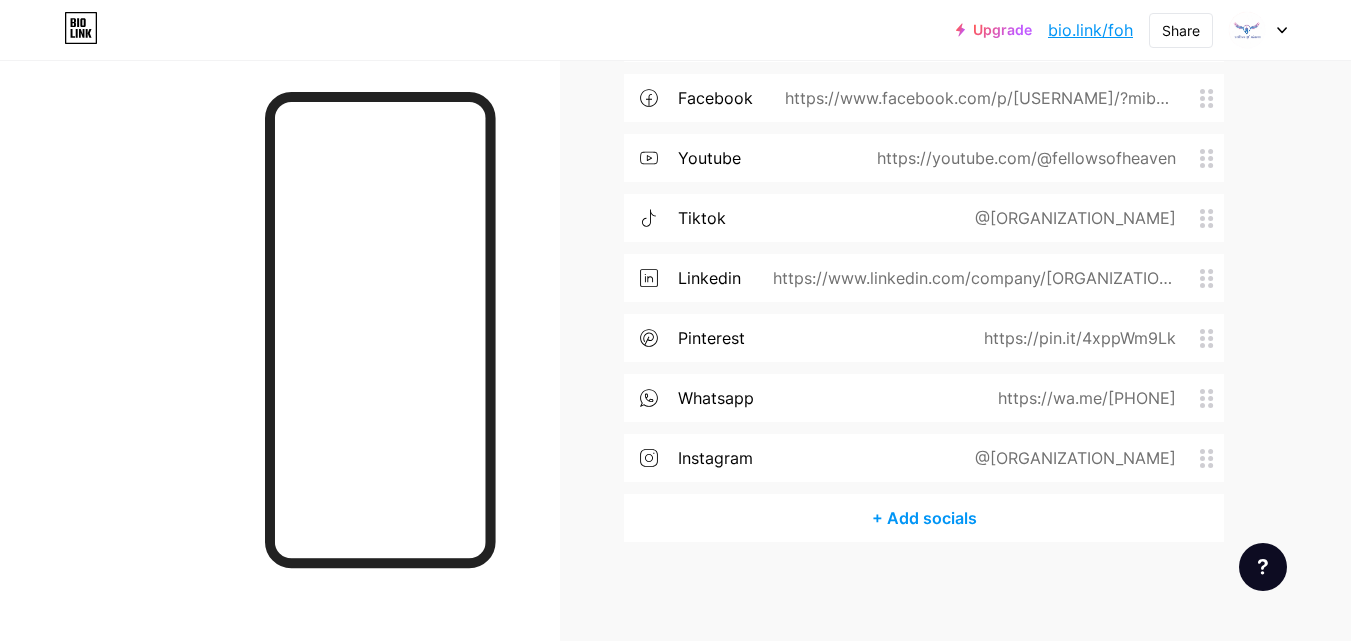 scroll, scrollTop: 0, scrollLeft: 0, axis: both 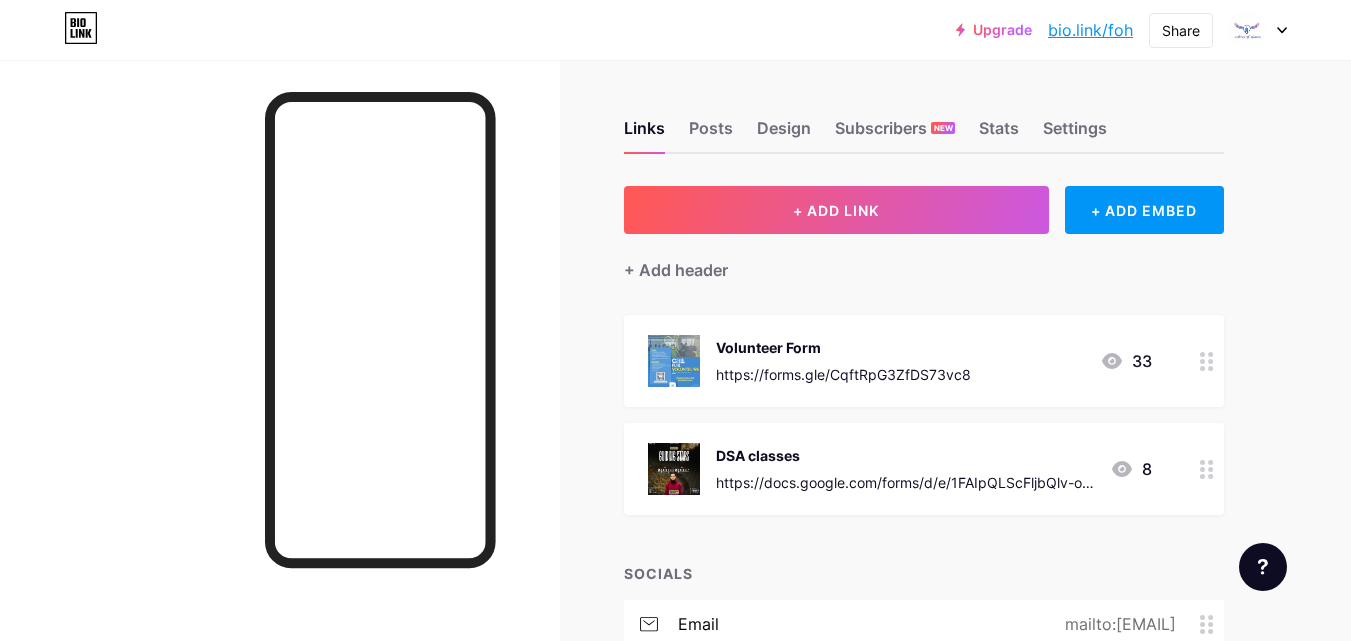 click on "Upgrade   bio.link/foh   bio.link/foh   Share               Switch accounts     Fellows of Heaven   bio.link/foh       + Add a new page        Account settings   Logout" at bounding box center [675, 30] 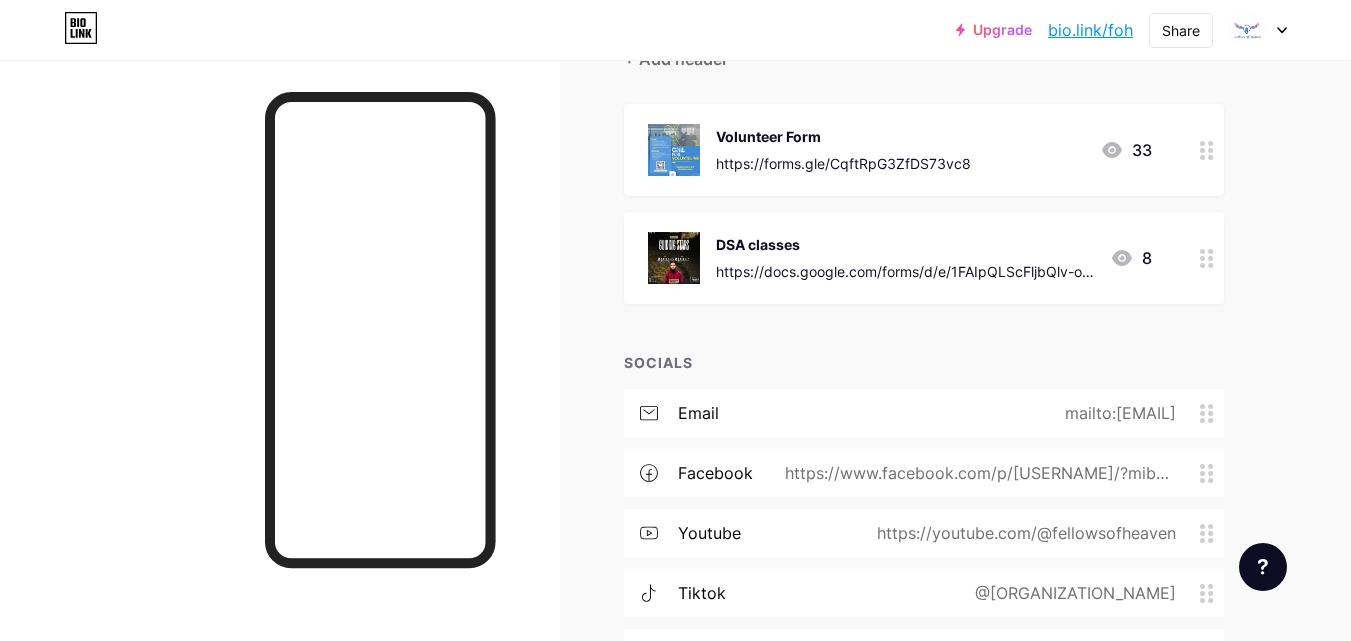 scroll, scrollTop: 210, scrollLeft: 0, axis: vertical 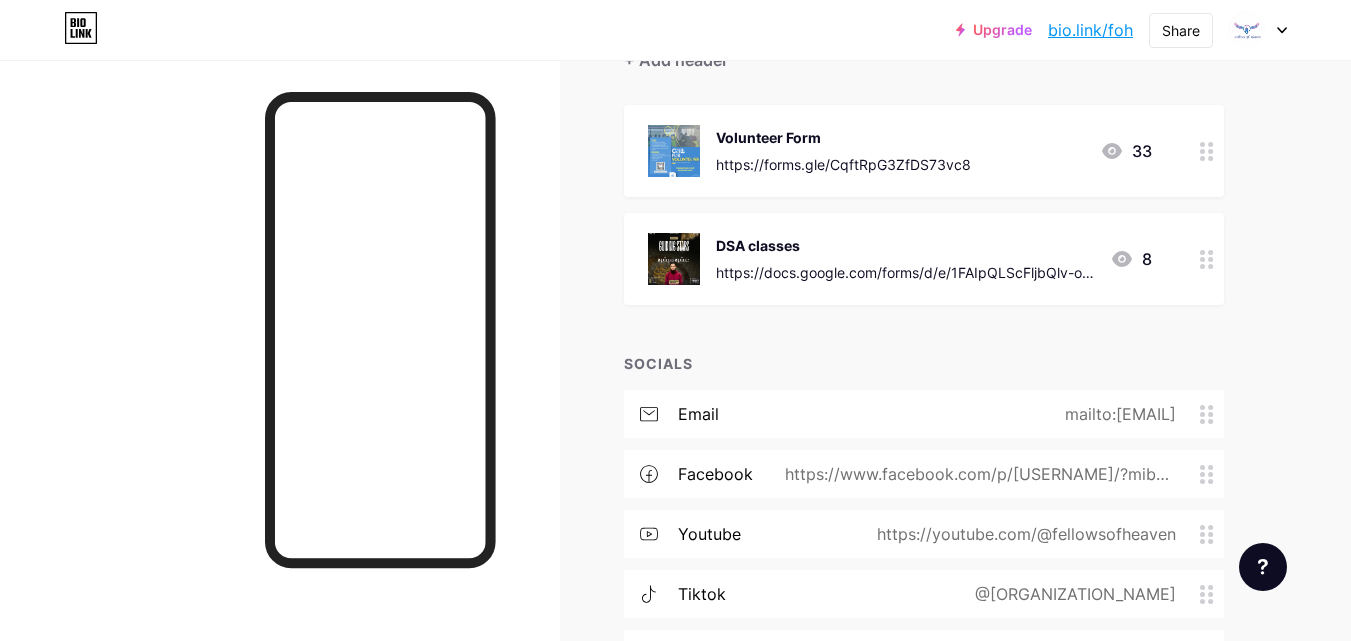 click on "https://docs.google.com/forms/d/e/1FAIpQLScFljbQlv-o4much3F5sBjiLRjKLFBrn-Rw1lZMmxPVRZwsJA/viewform" at bounding box center (905, 272) 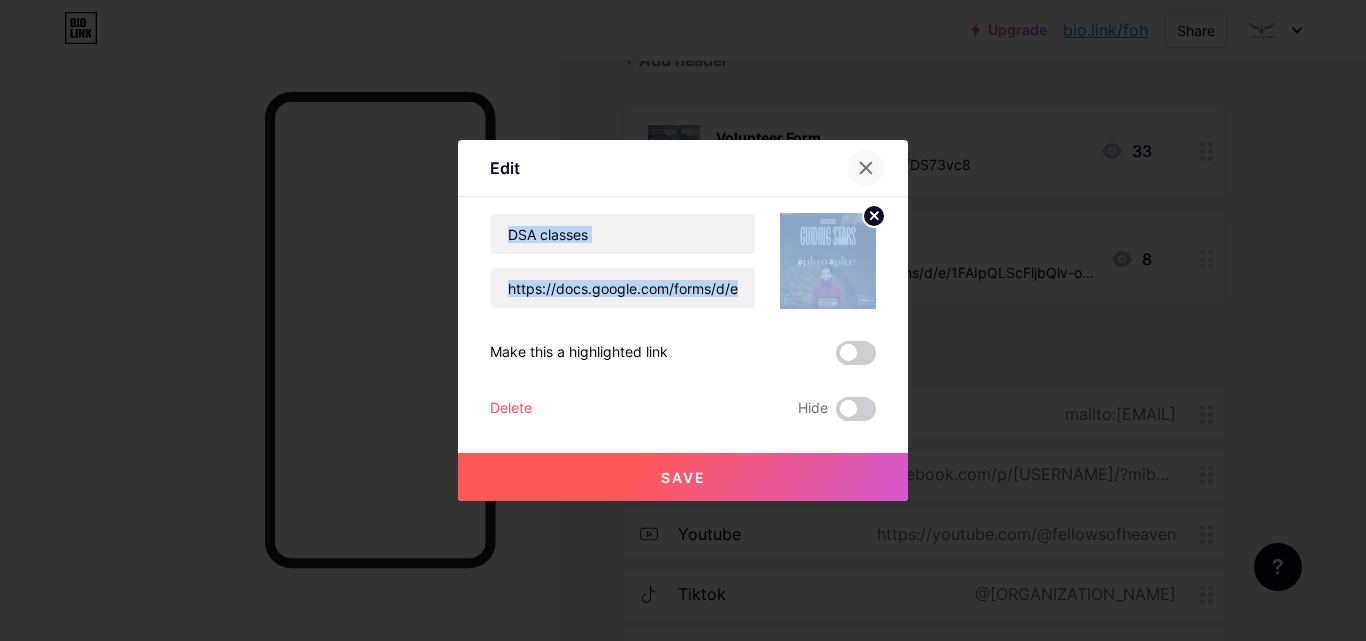 click 